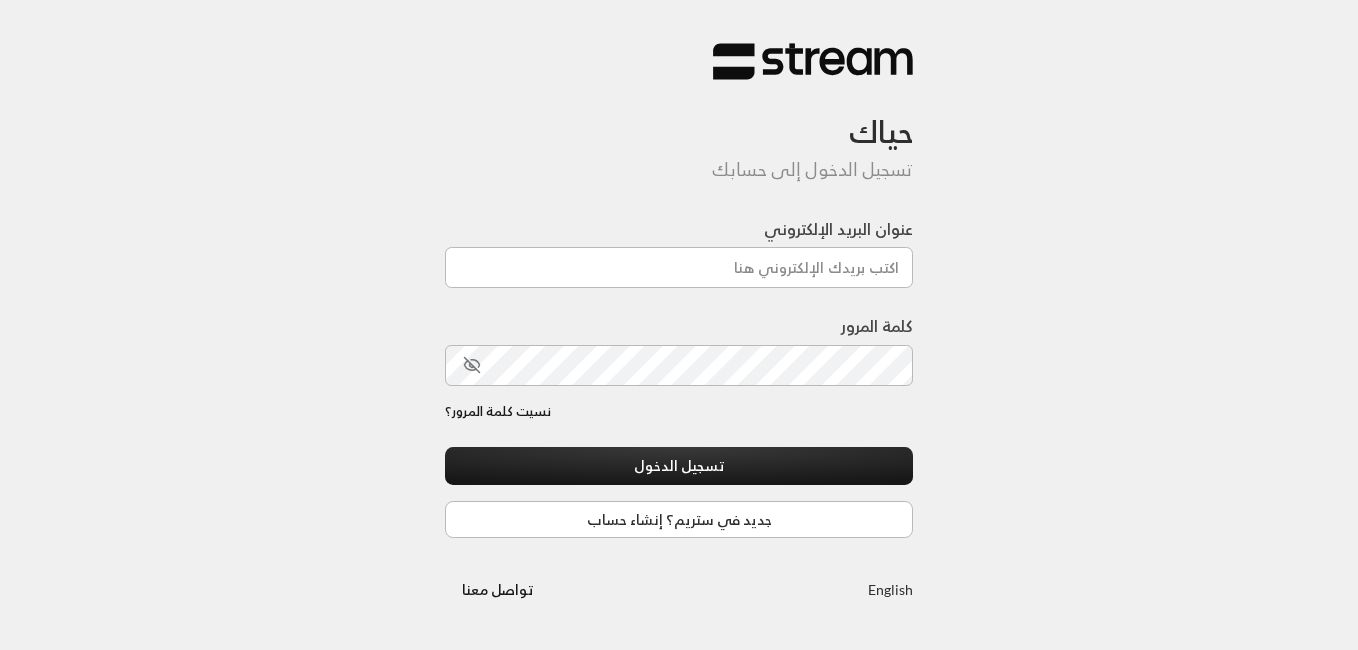 scroll, scrollTop: 0, scrollLeft: 0, axis: both 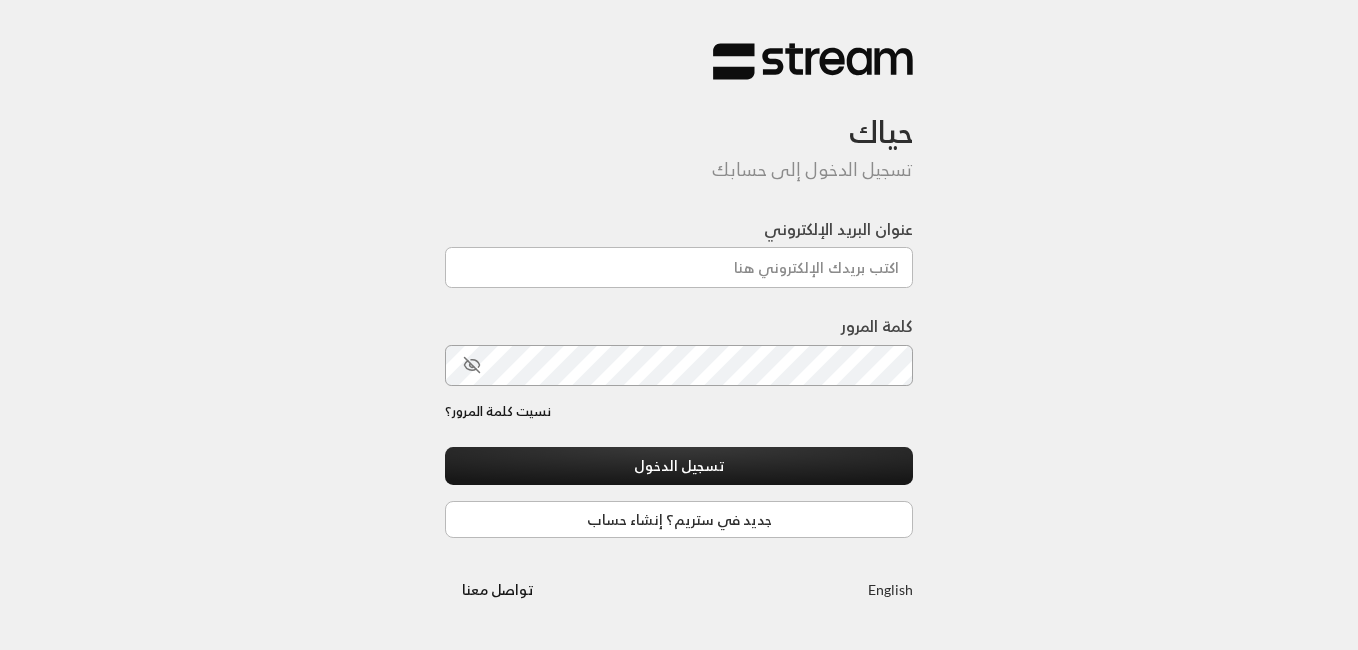 click on "كلمة المرور" at bounding box center [679, 358] 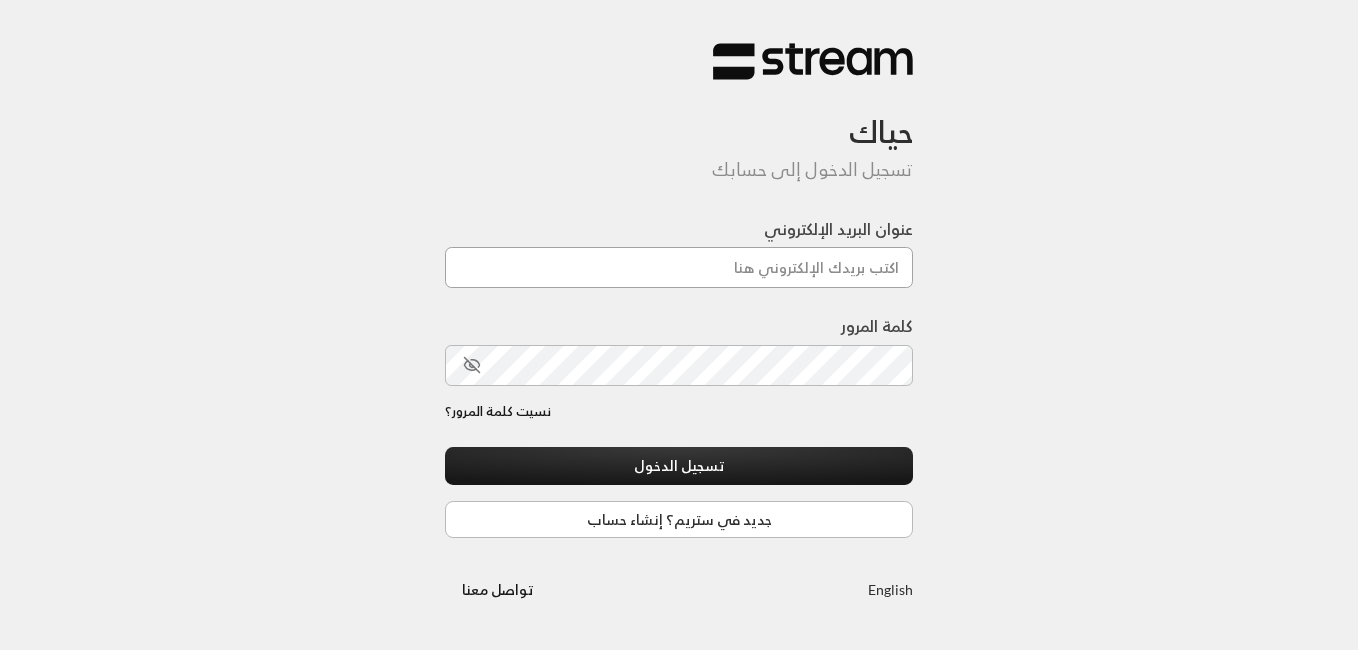 type on "[EMAIL]" 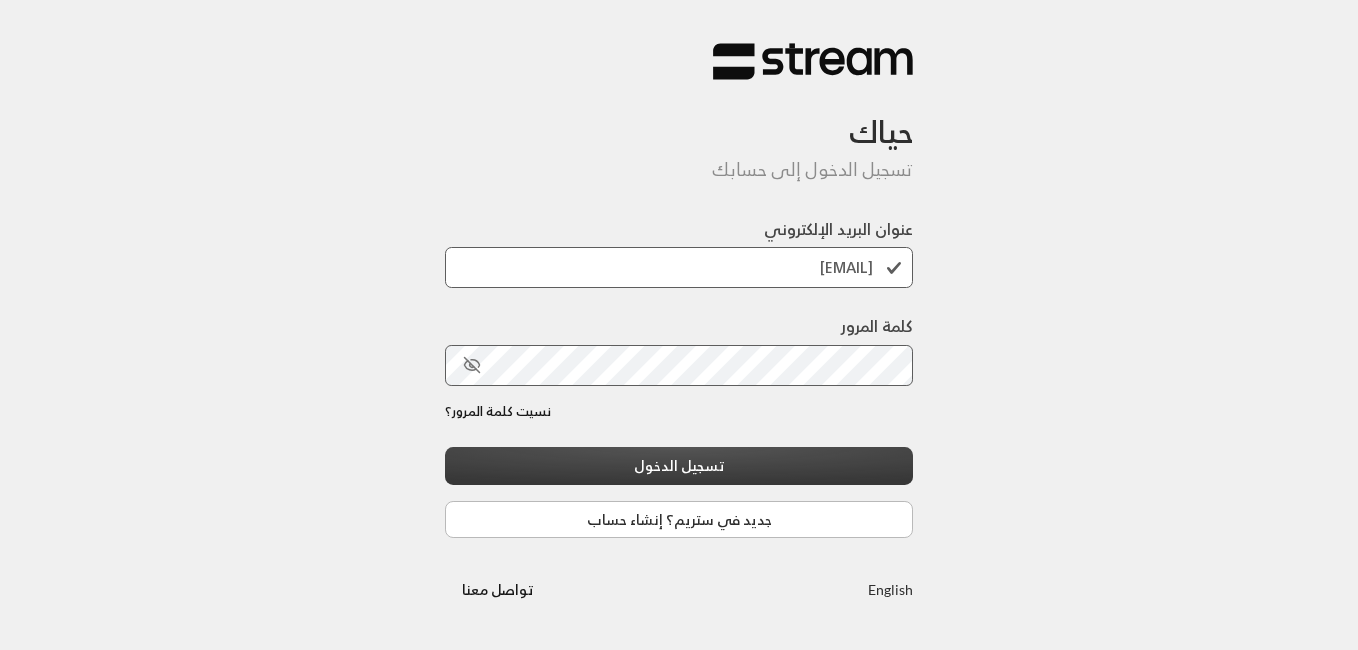 click on "تسجيل الدخول" at bounding box center (679, 465) 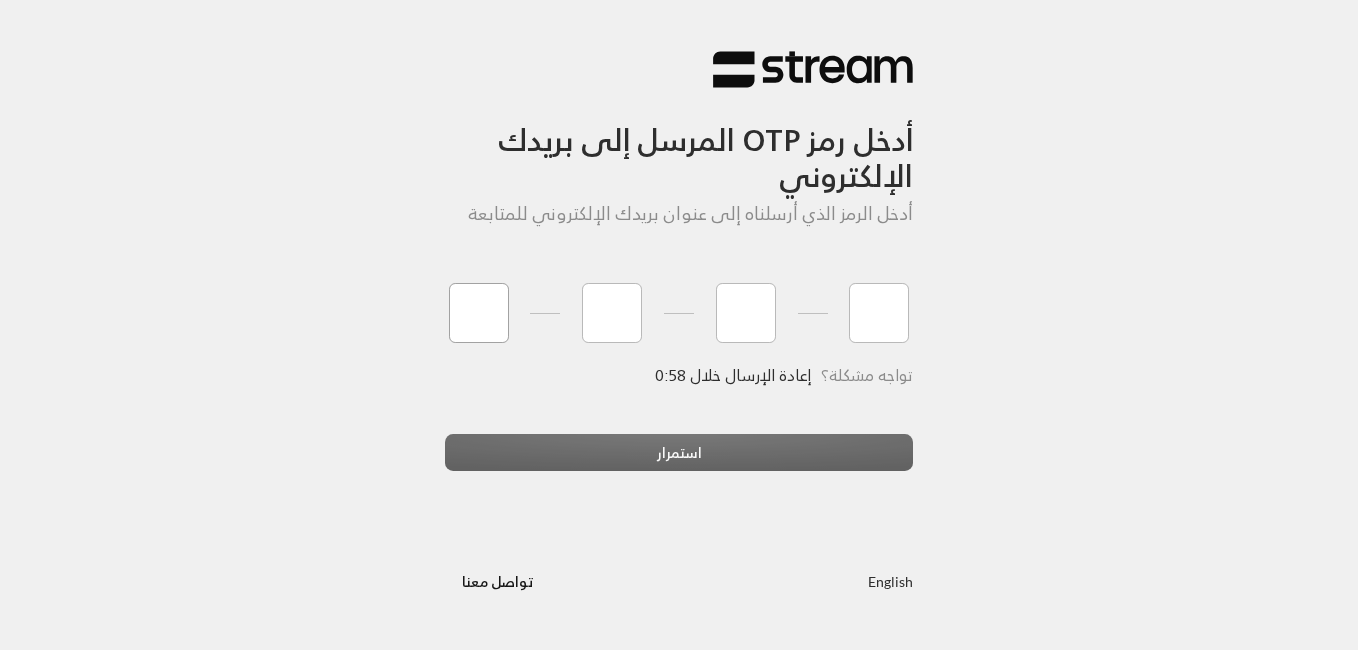 click at bounding box center (479, 313) 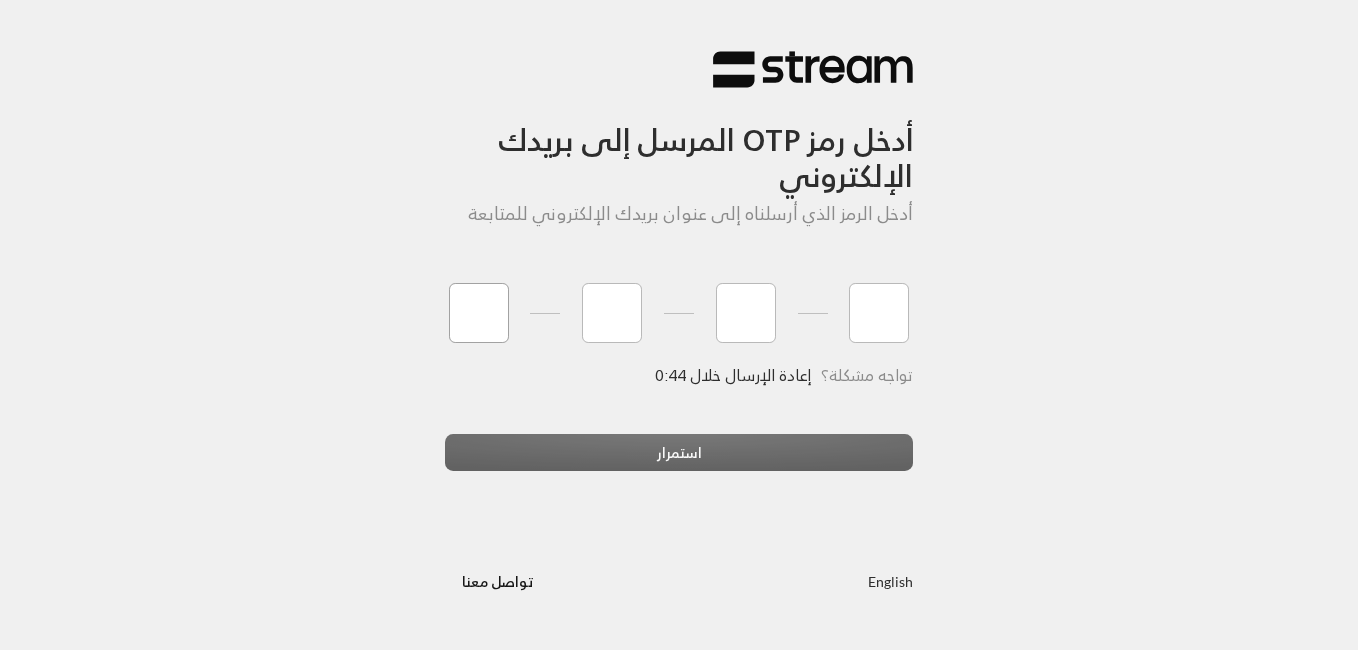 type on "7" 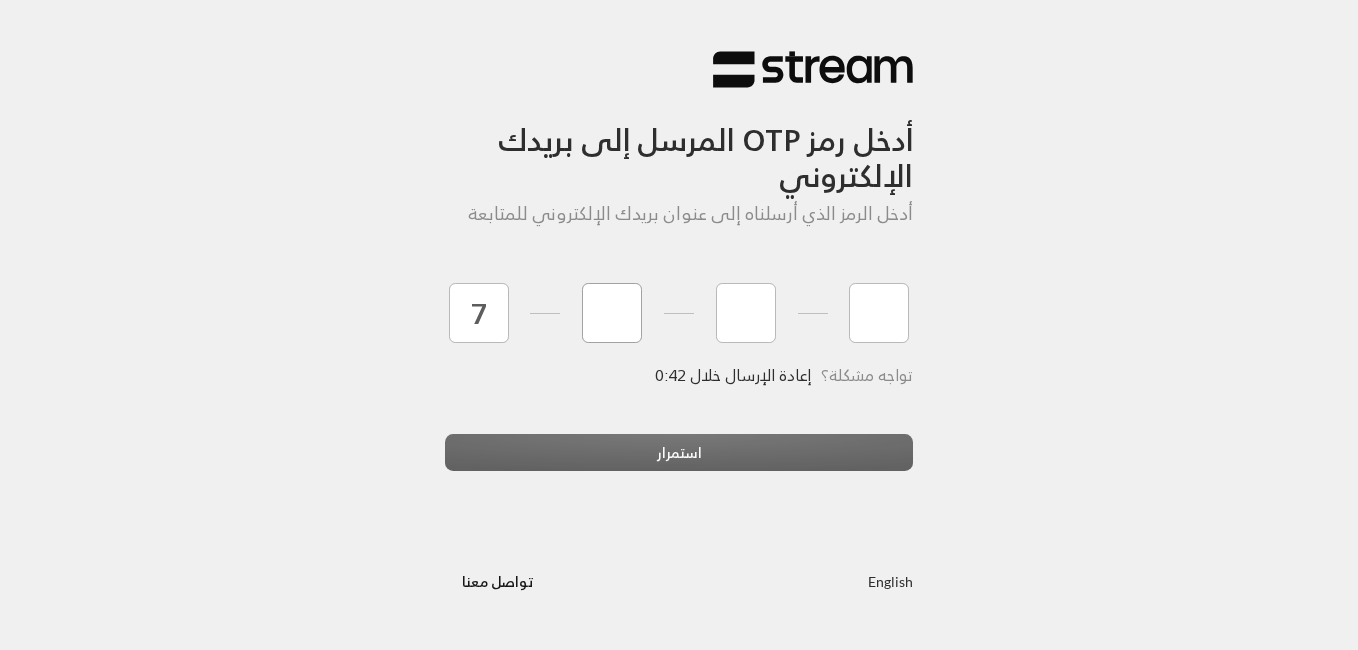 type on "5" 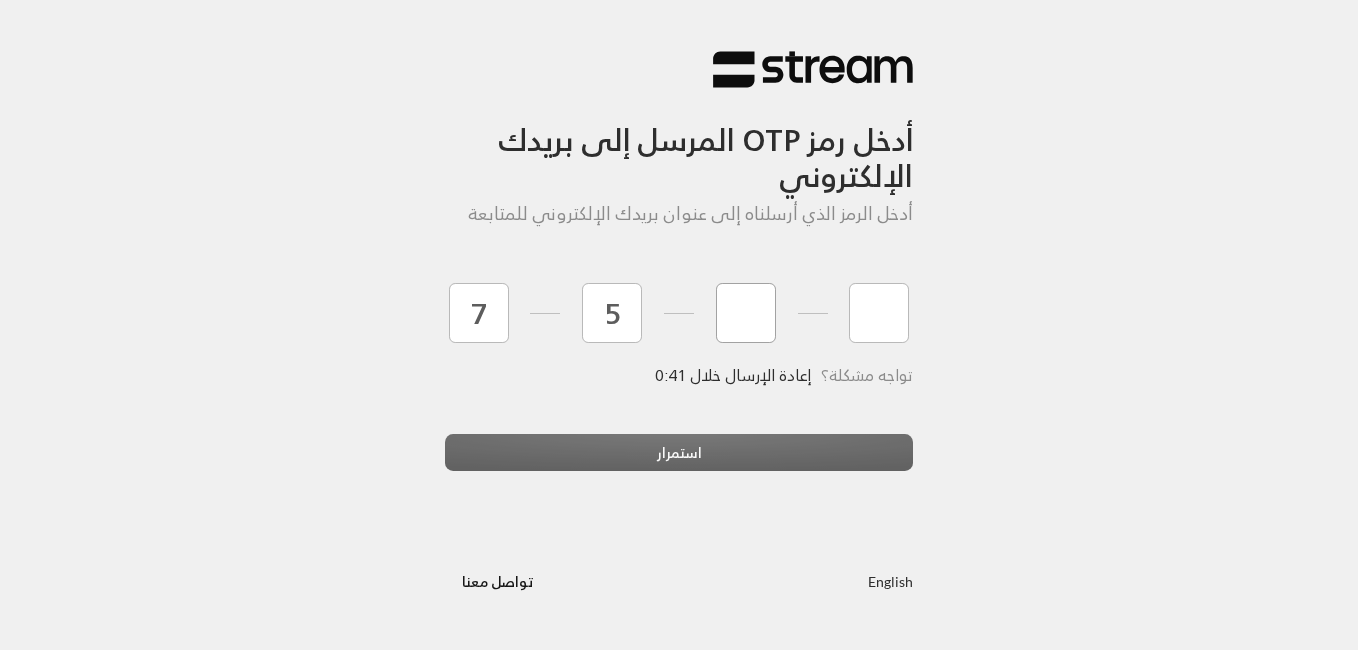 type on "8" 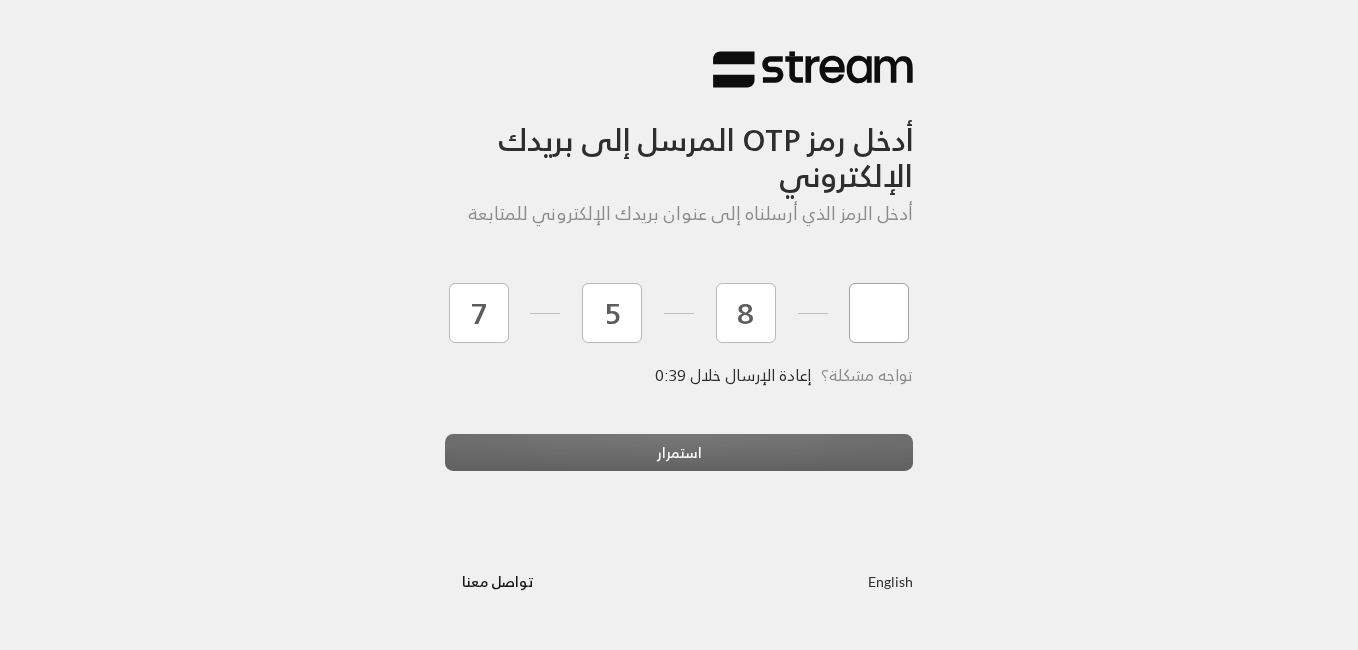 type on "4" 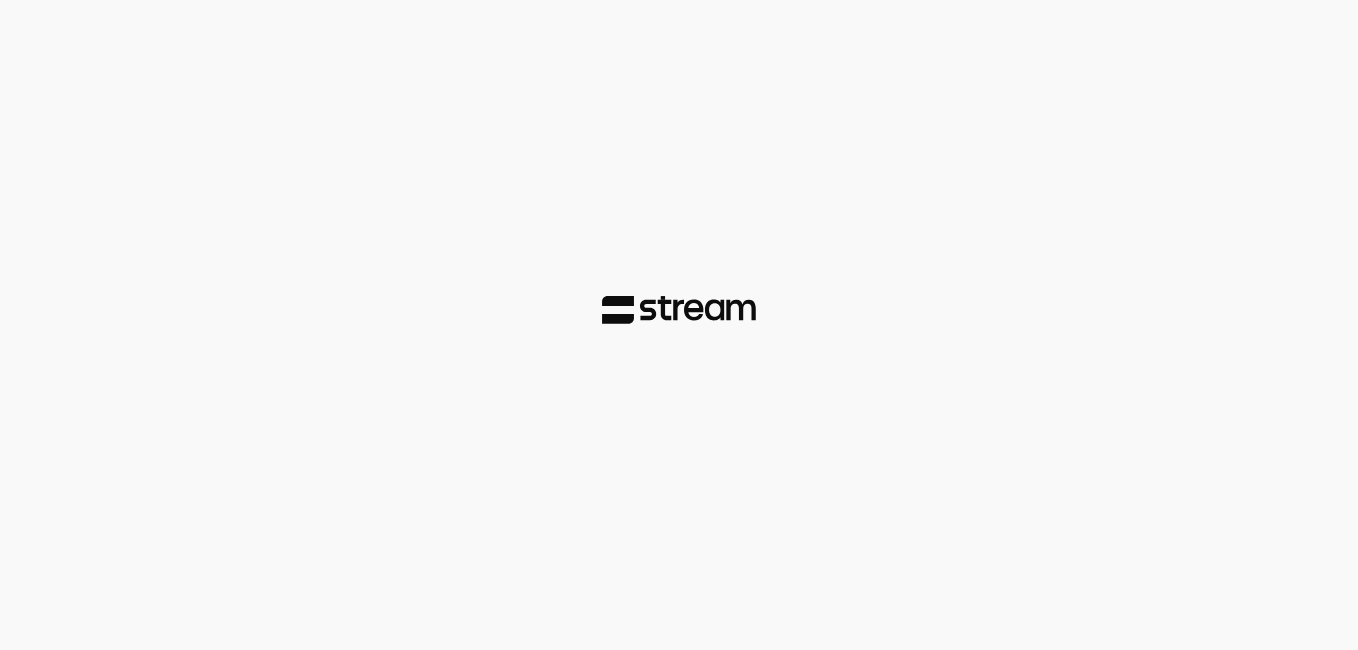 click at bounding box center [679, 325] 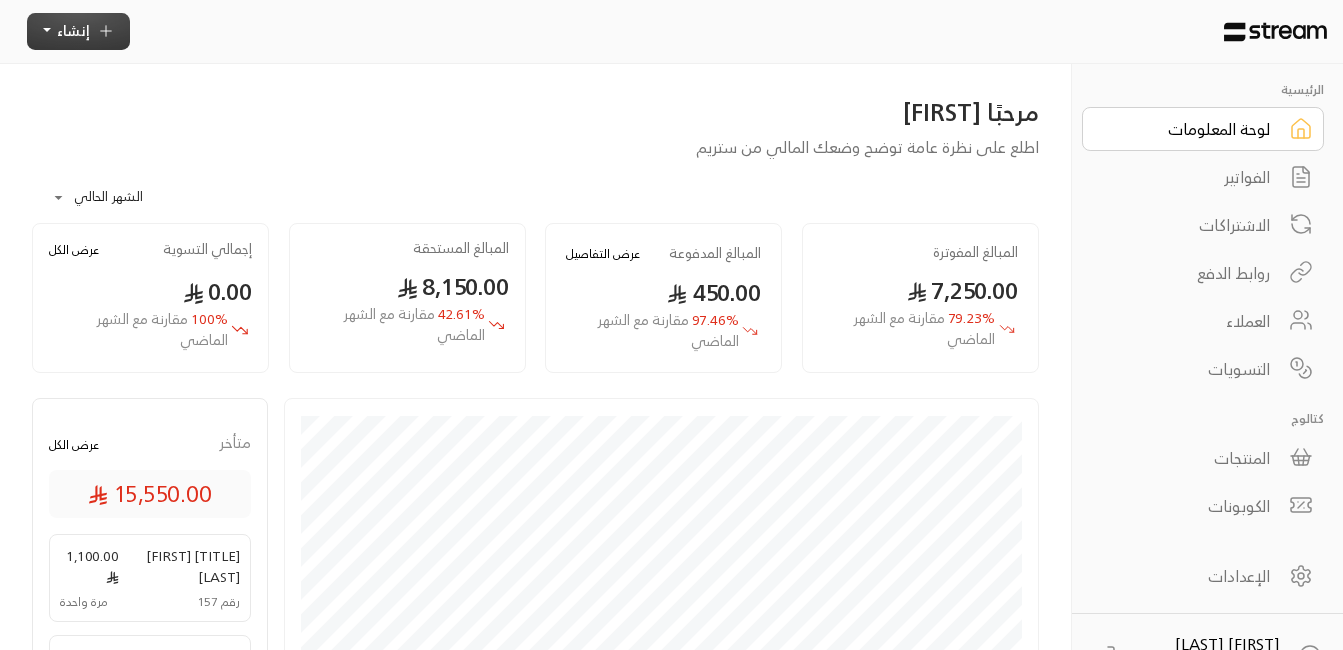 click on "إنشاء" at bounding box center (73, 30) 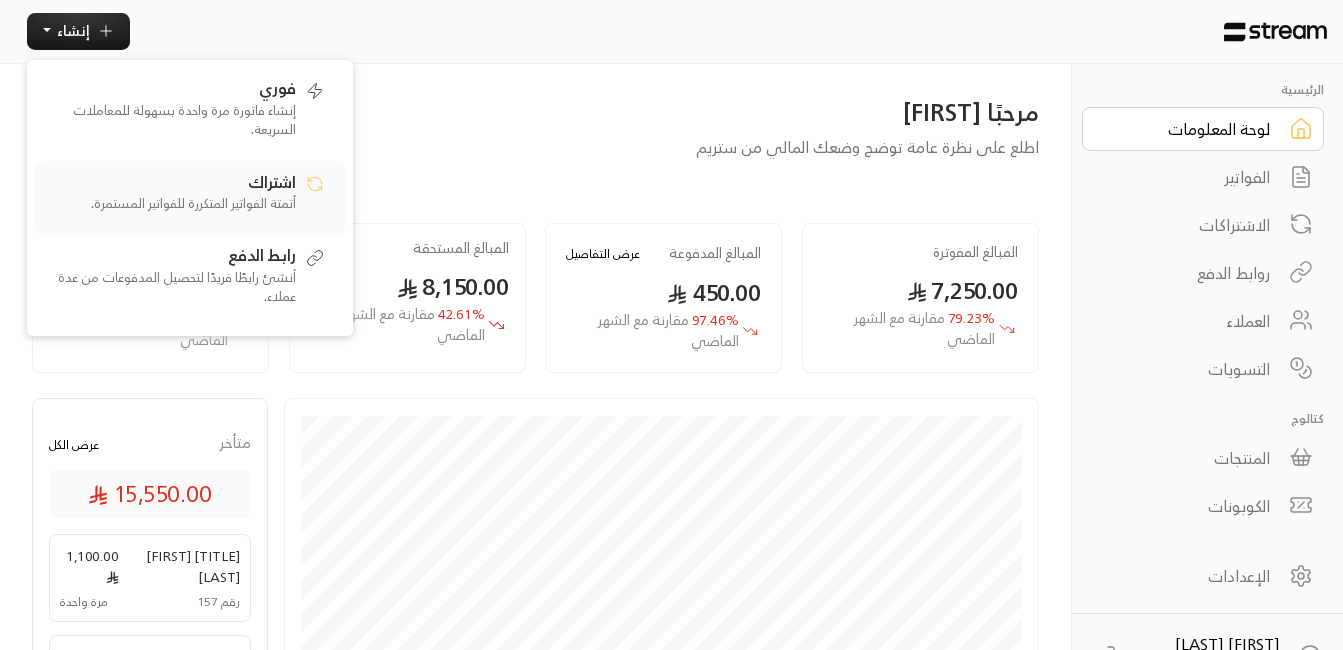 click on "أتمتة الفواتير المتكررة للفواتير المستمرة." at bounding box center [171, 204] 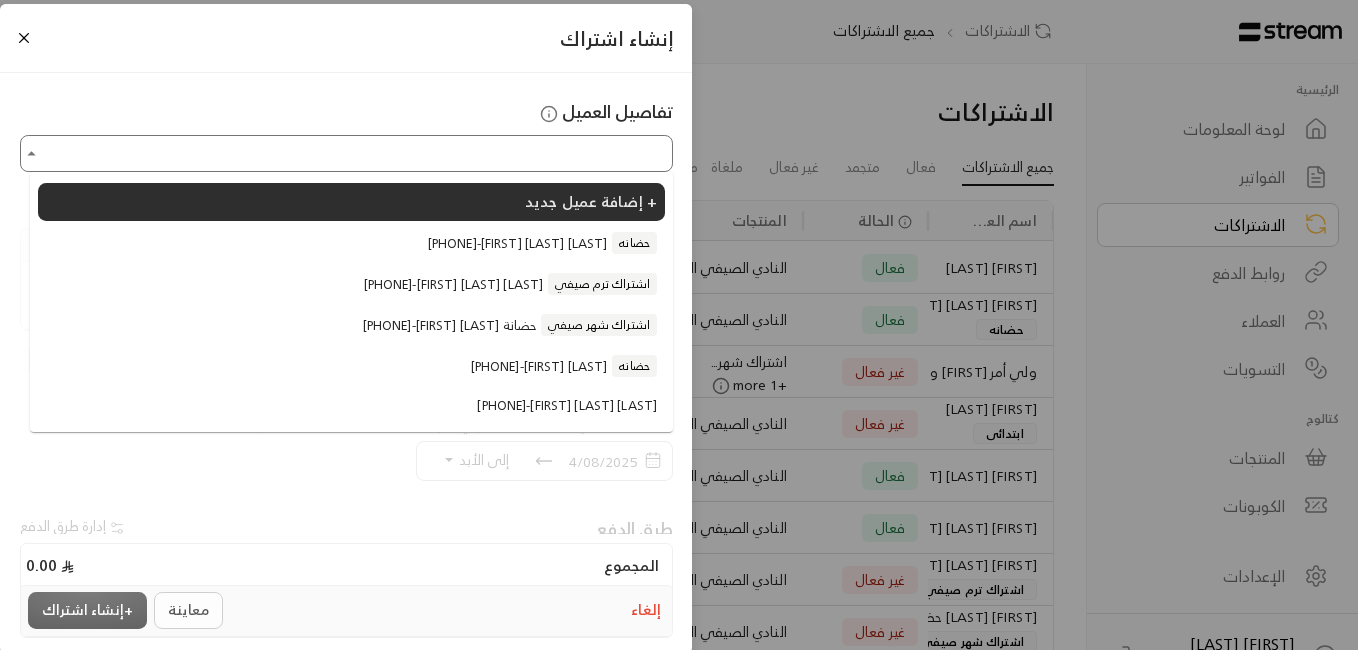 click on "اختر العميل" at bounding box center [346, 153] 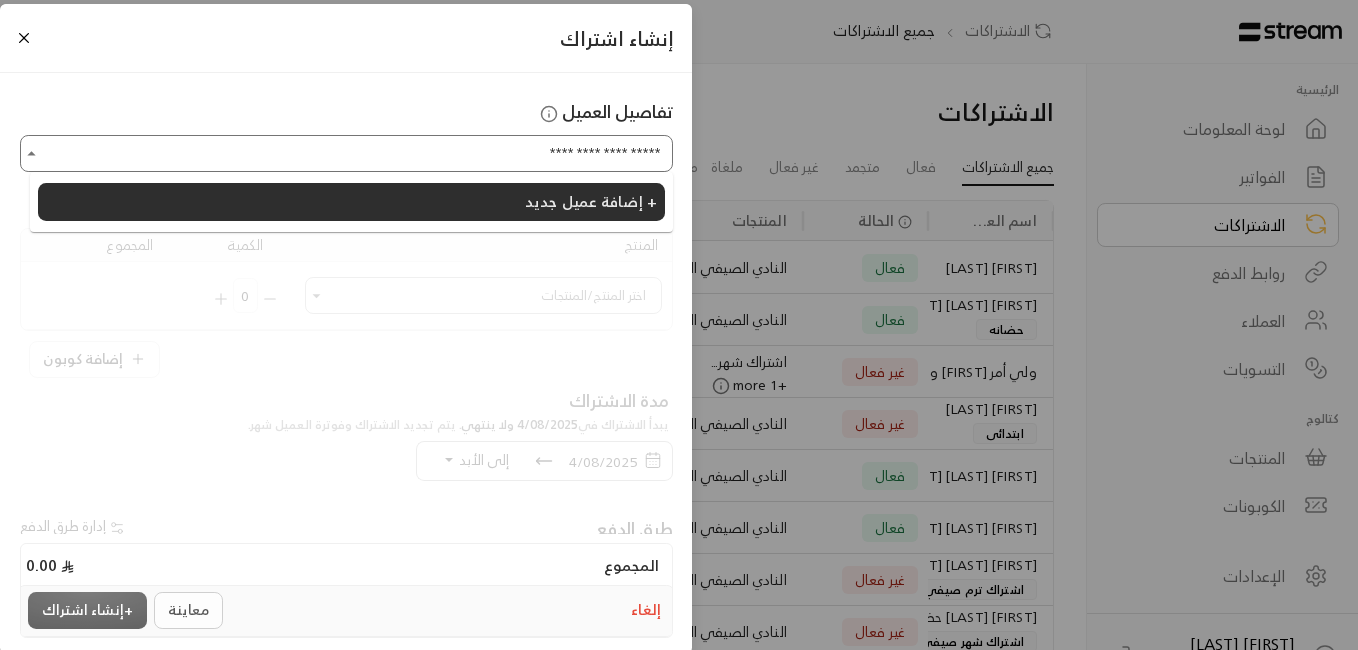click on "**********" at bounding box center [346, 153] 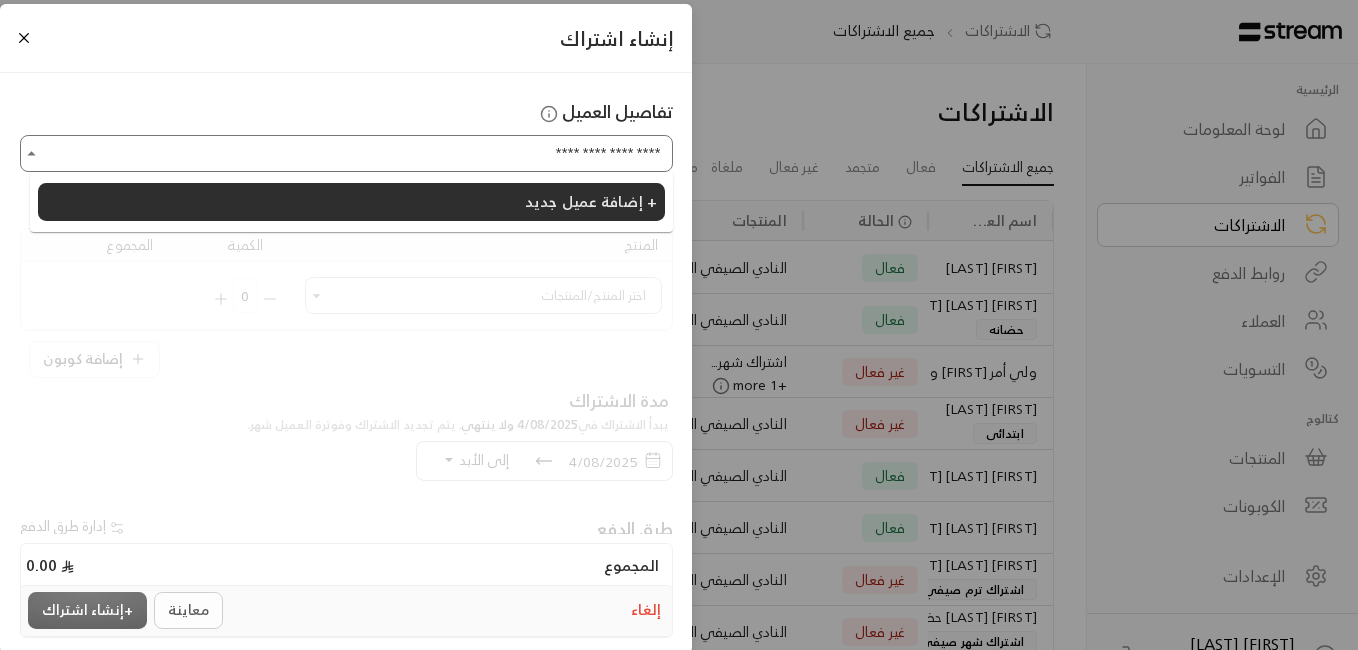 click on "**********" at bounding box center [346, 153] 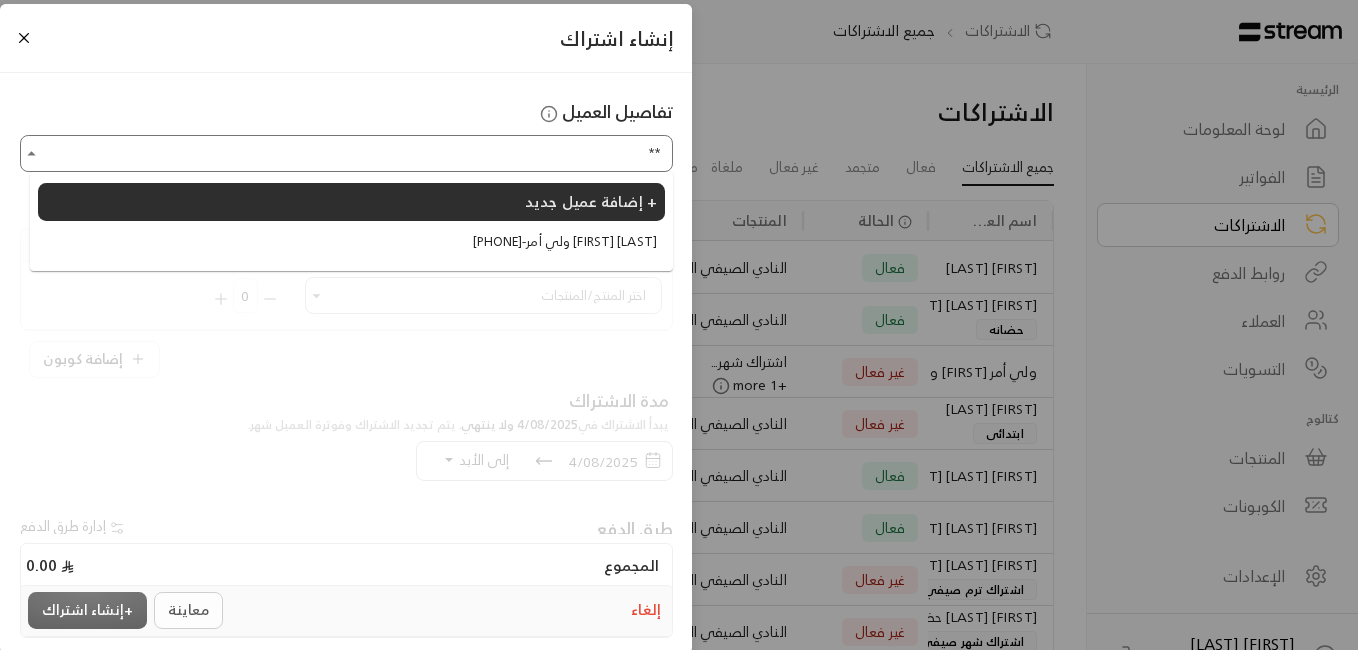 type on "*" 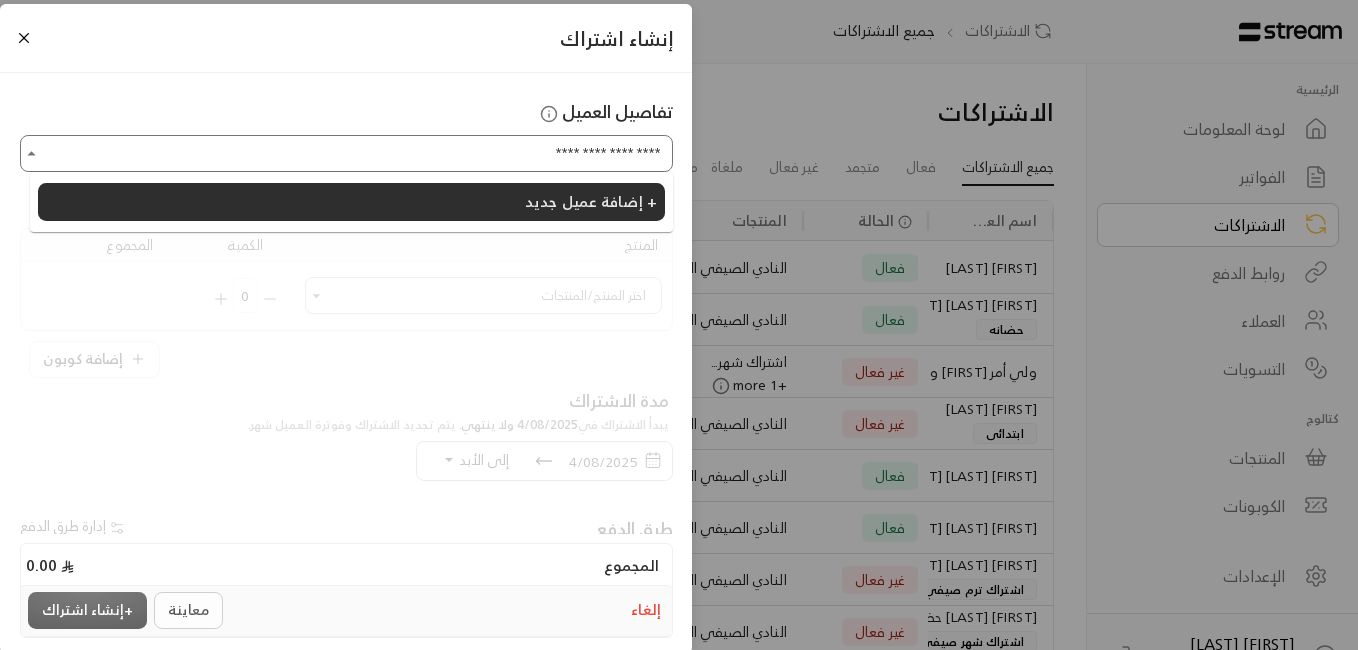 type on "**********" 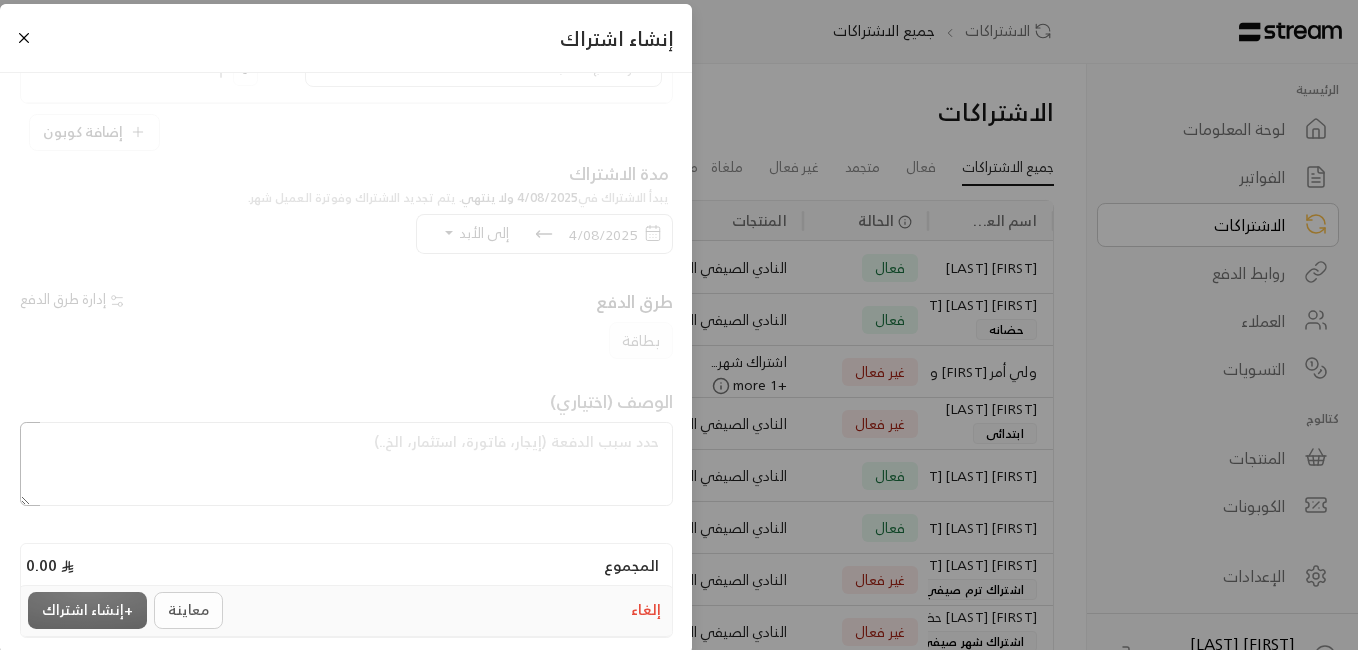 scroll, scrollTop: 257, scrollLeft: 0, axis: vertical 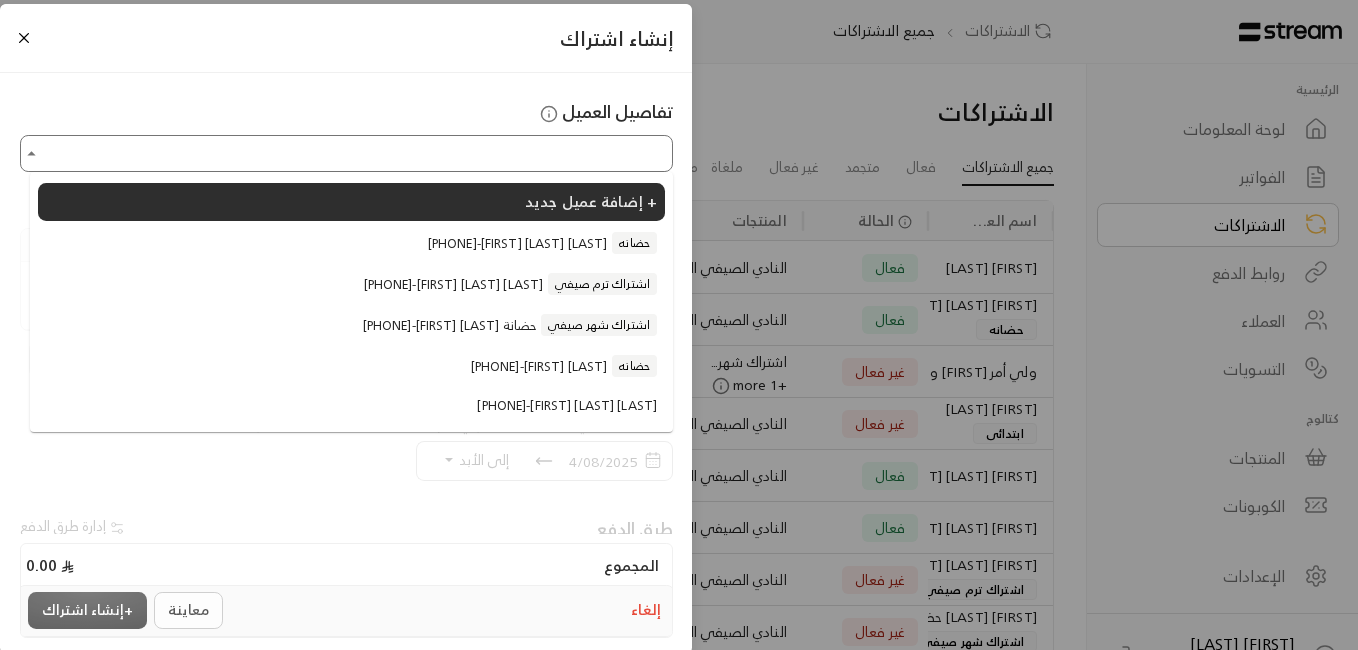 click on "اختر العميل" at bounding box center (346, 153) 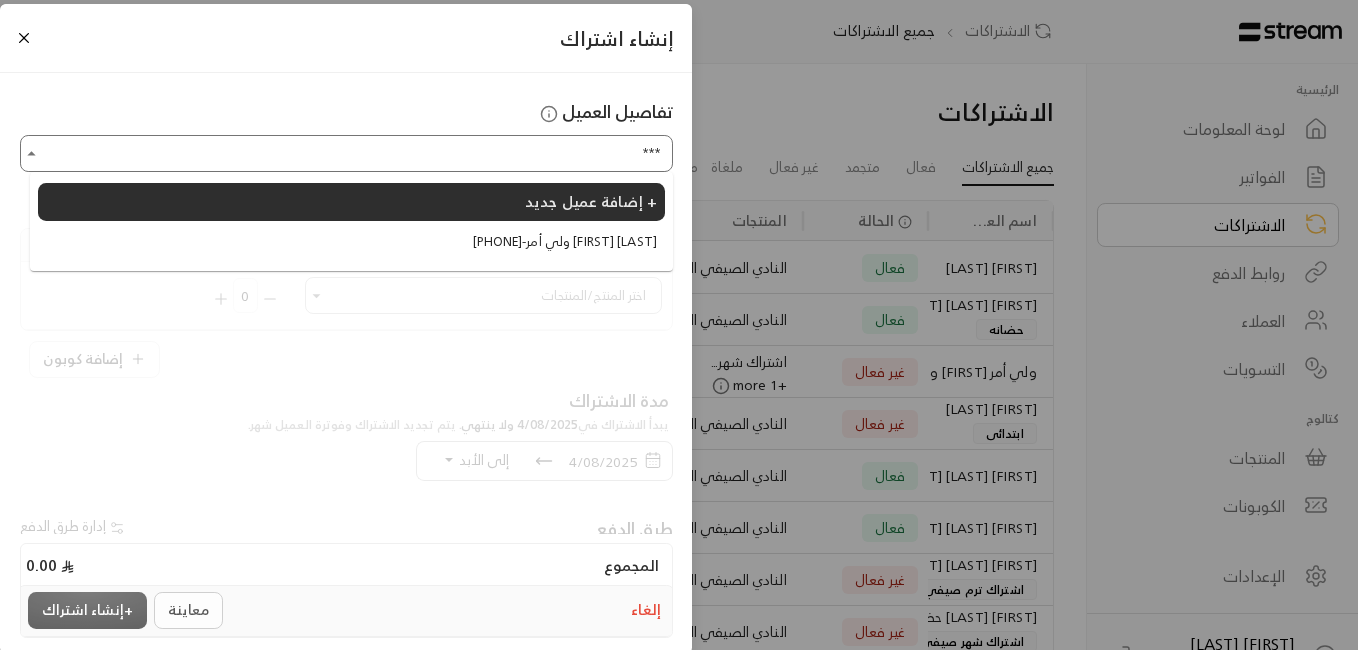 type on "****" 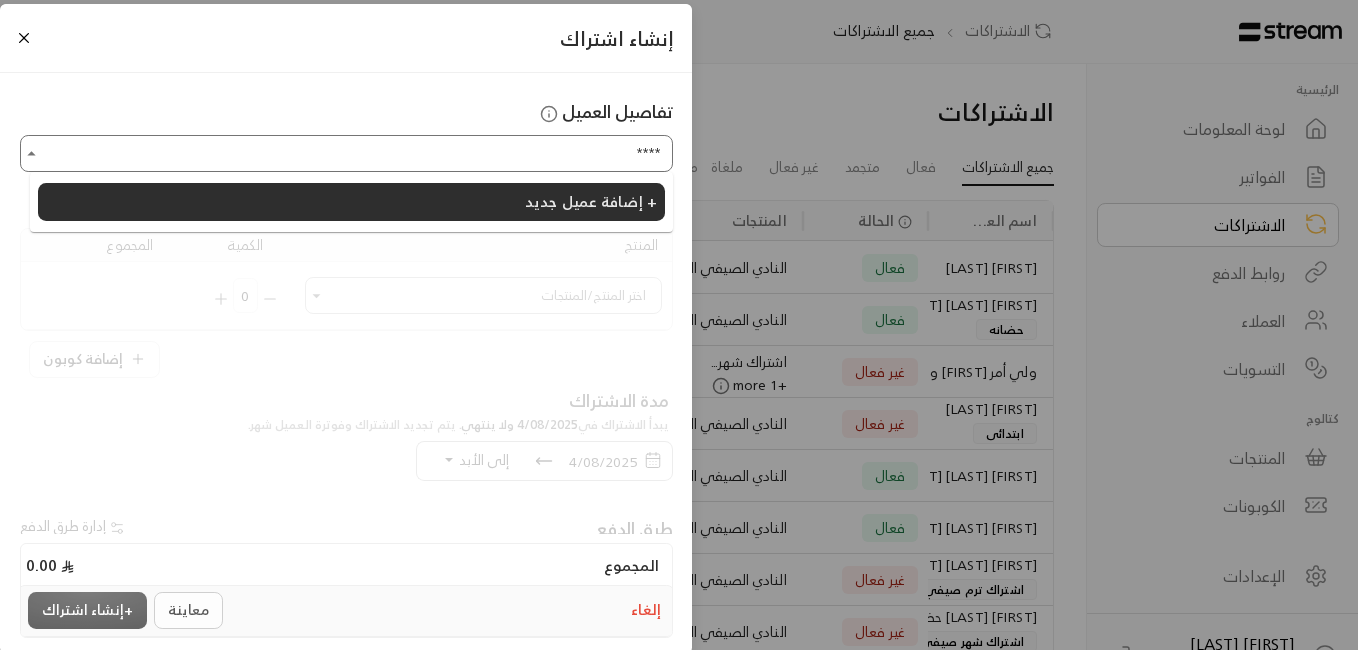 click on "****" at bounding box center (346, 153) 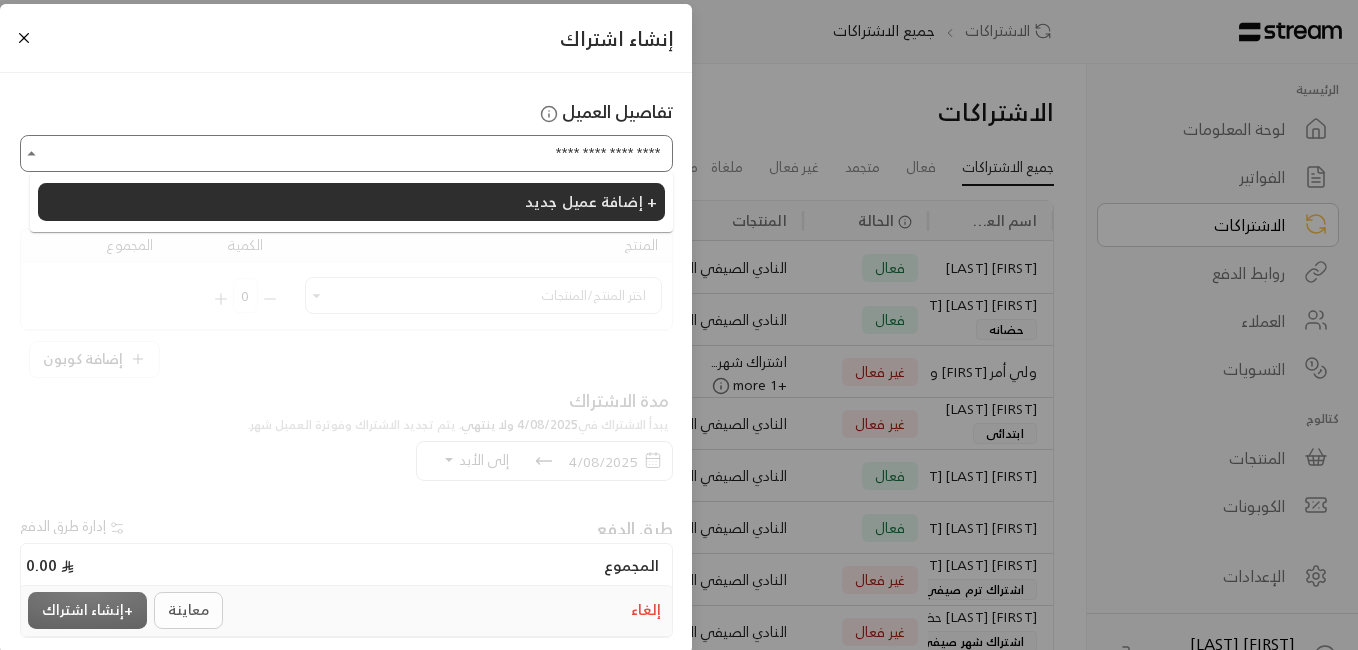 type on "**********" 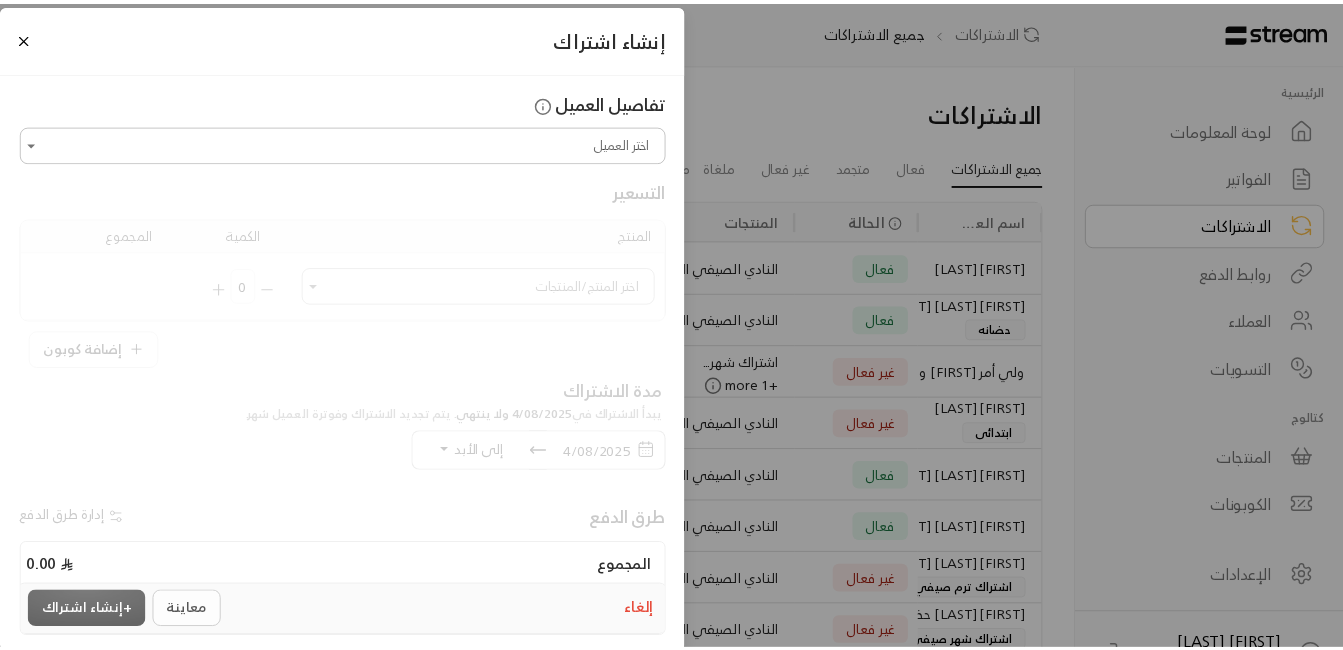 scroll, scrollTop: 0, scrollLeft: 0, axis: both 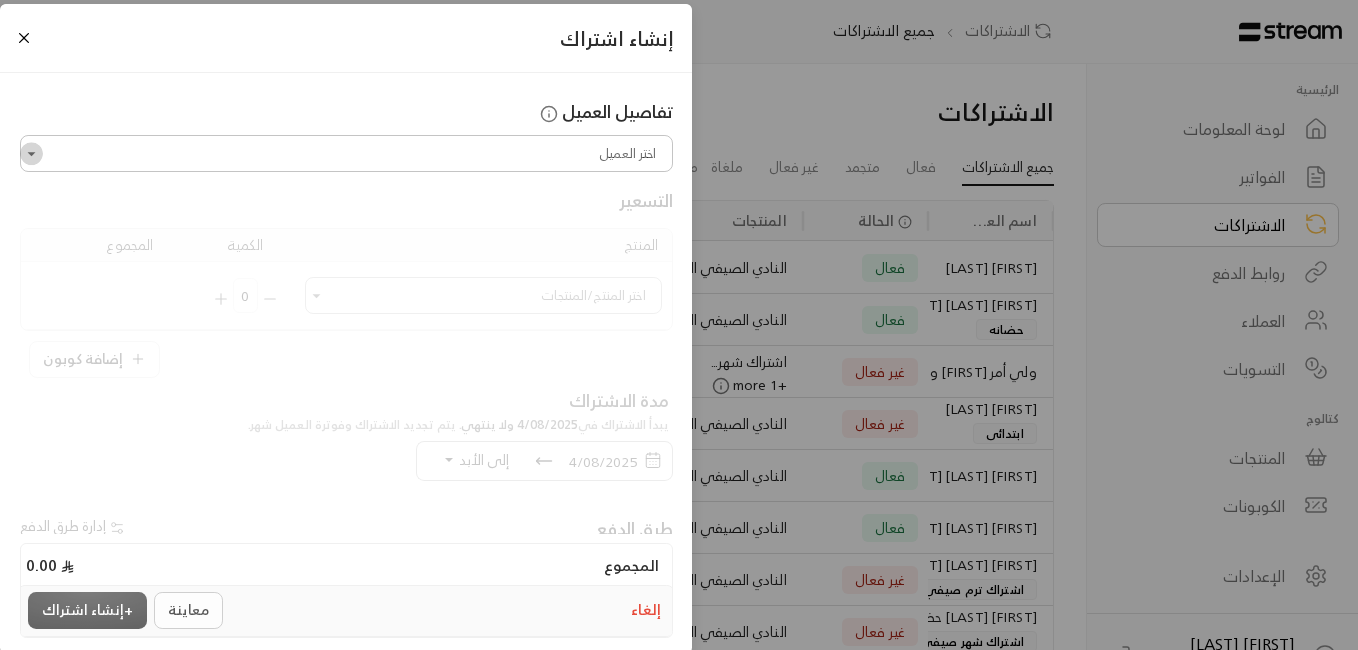click 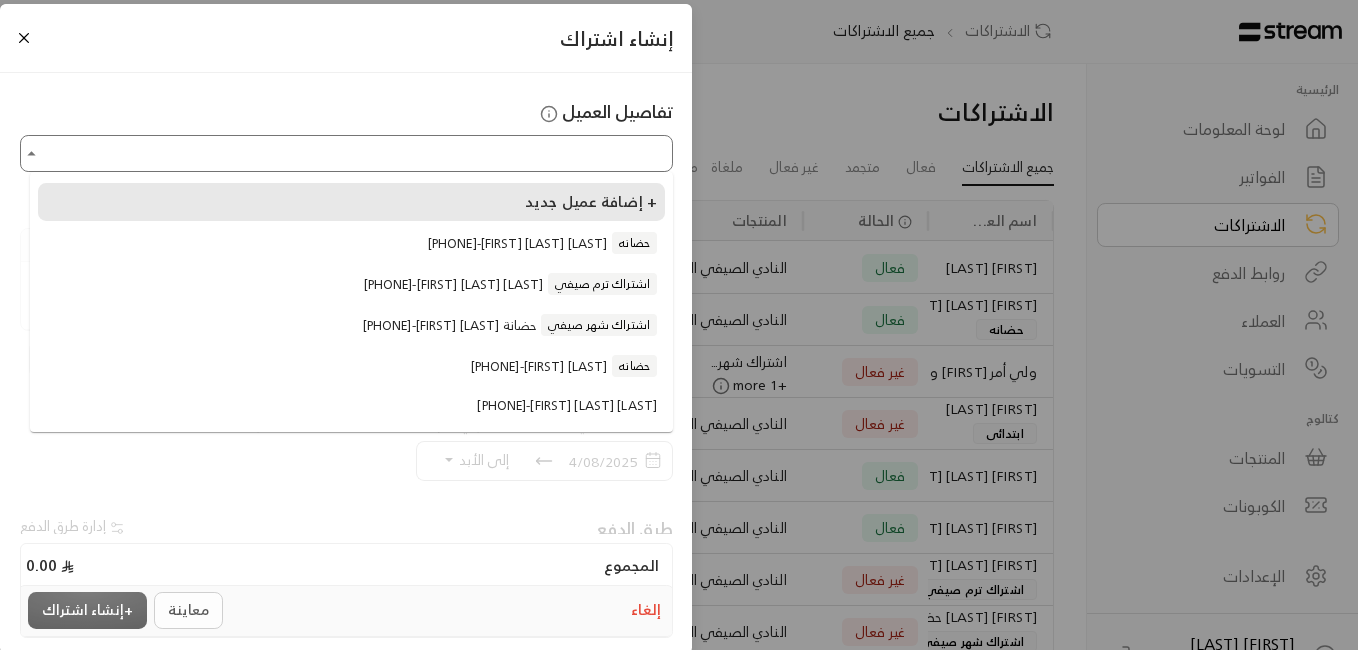 click on "إضافة عميل جديد +" at bounding box center [351, 202] 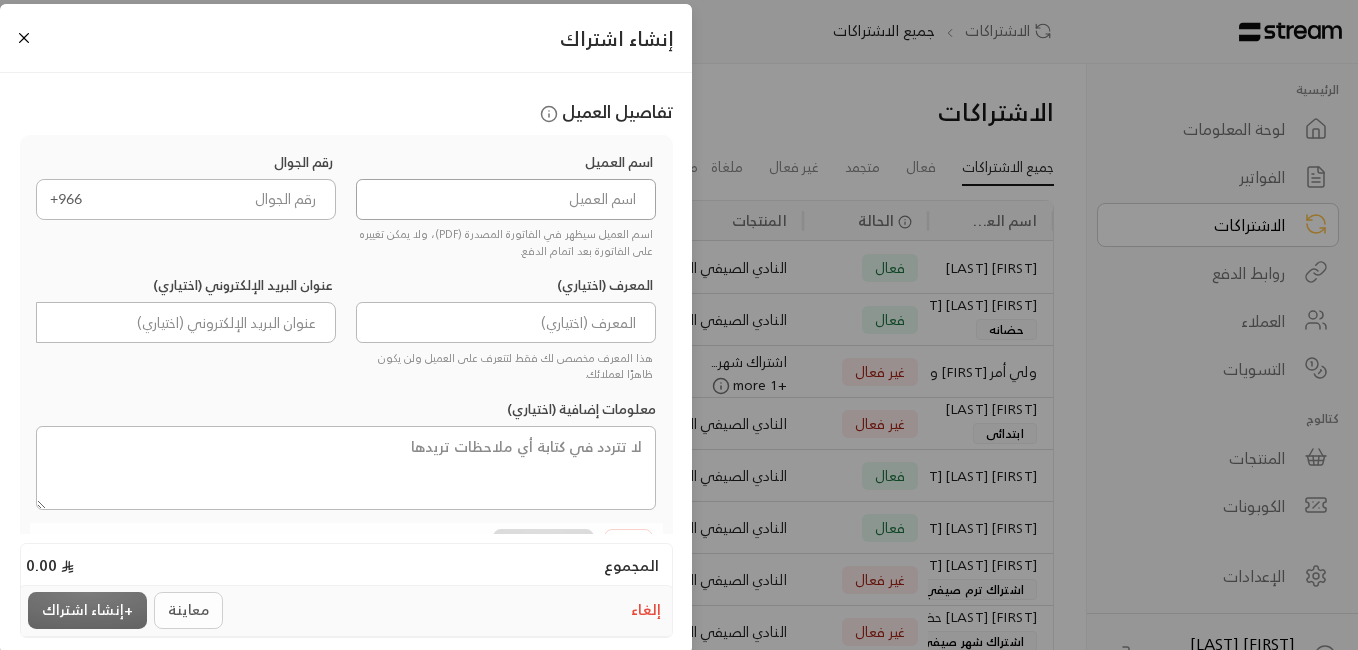 click at bounding box center [506, 199] 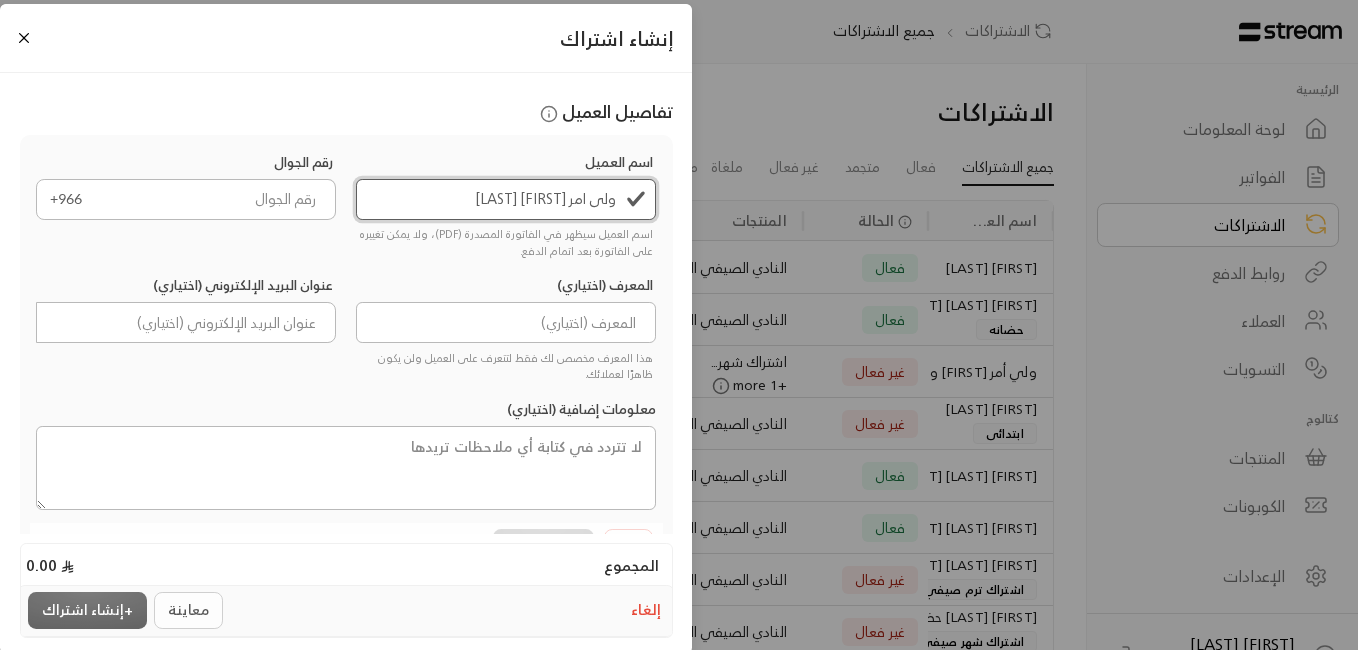 type on "ولى امر [FIRST] [LAST]" 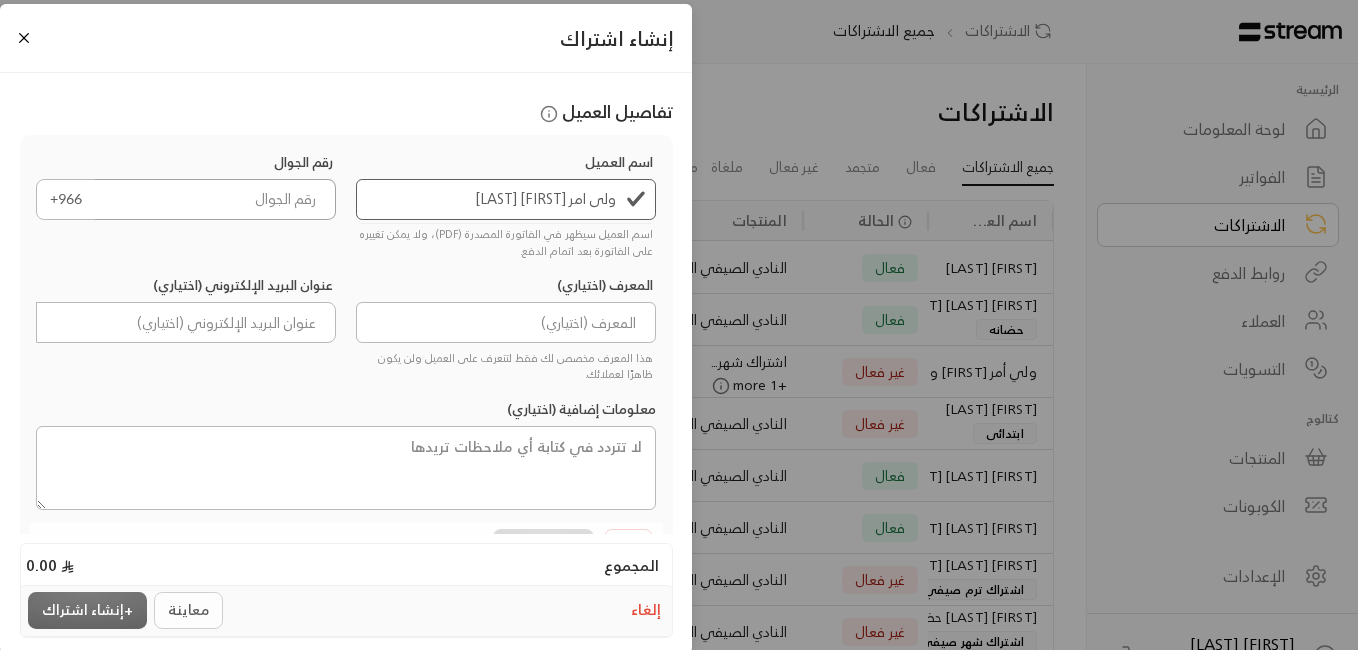 click at bounding box center [216, 199] 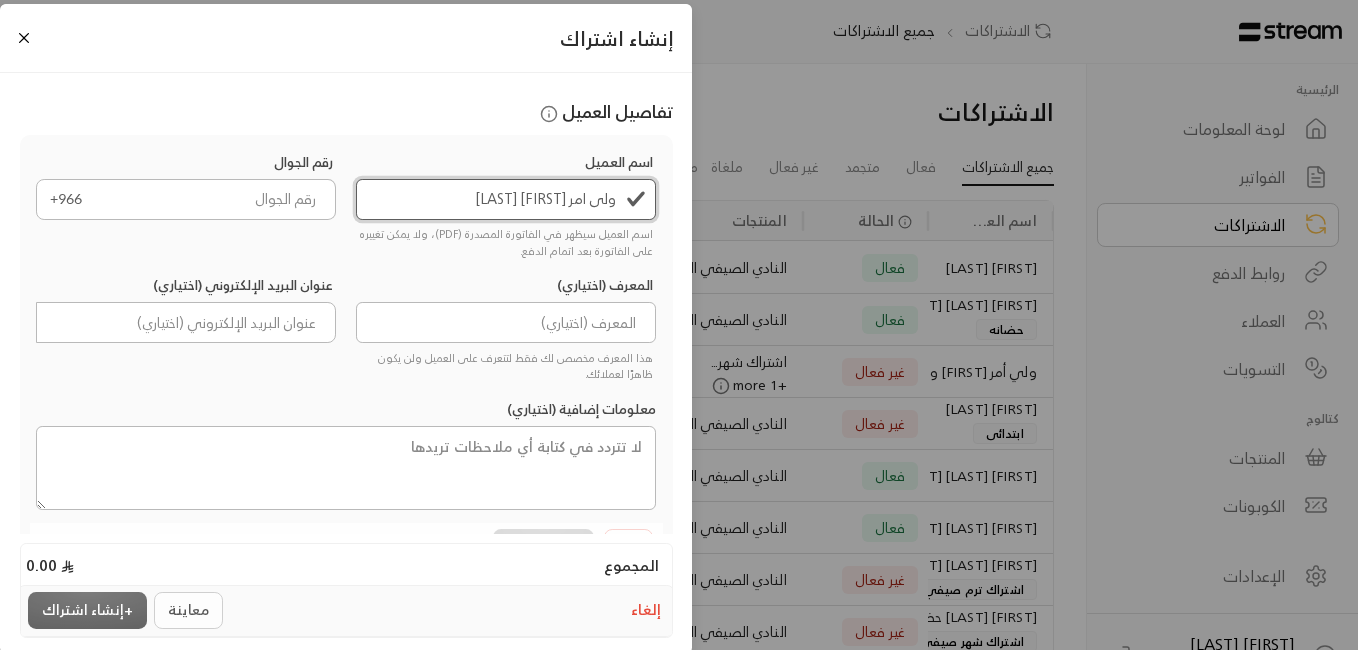 click on "ولى امر [FIRST] [LAST]" at bounding box center [506, 199] 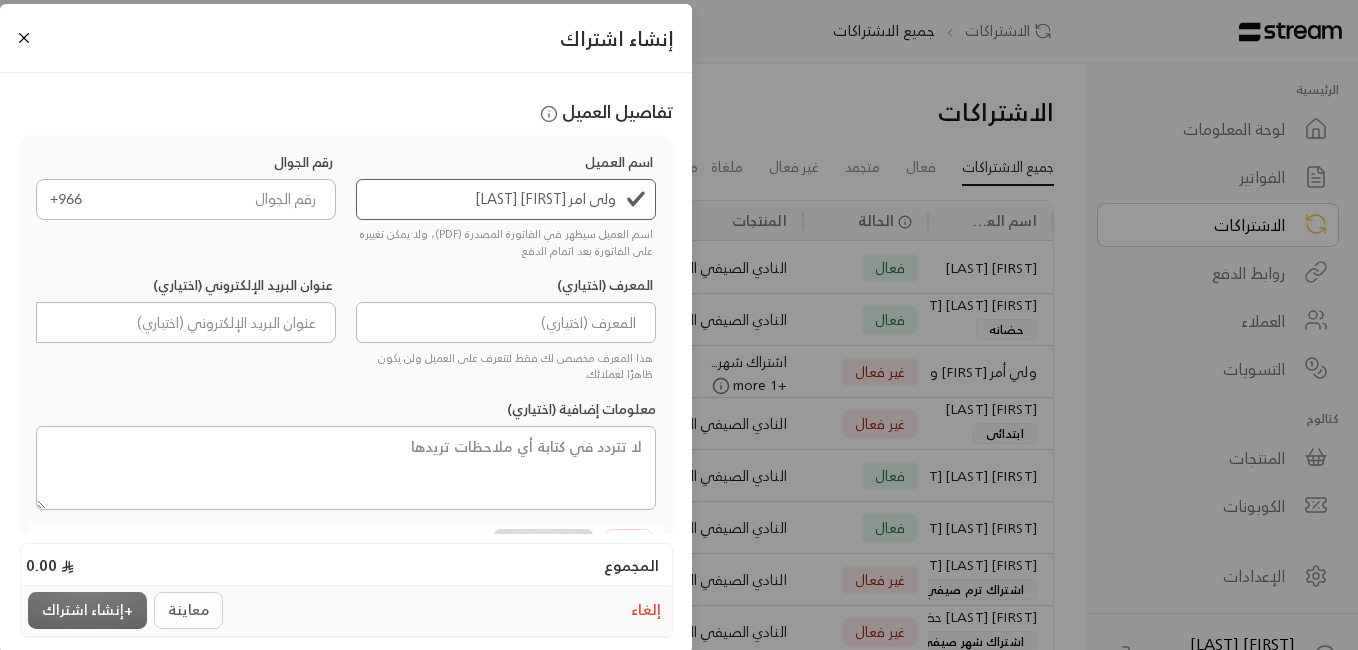 click on "إلغاء" at bounding box center [646, 610] 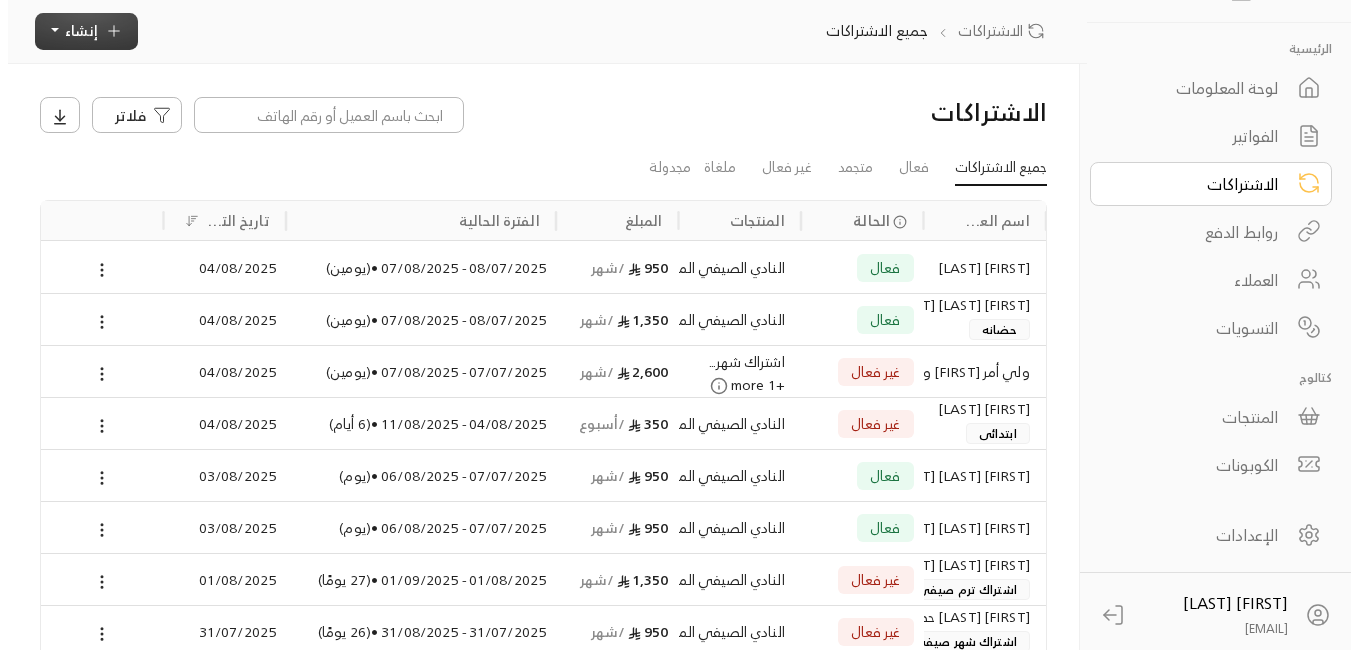 scroll, scrollTop: 55, scrollLeft: 0, axis: vertical 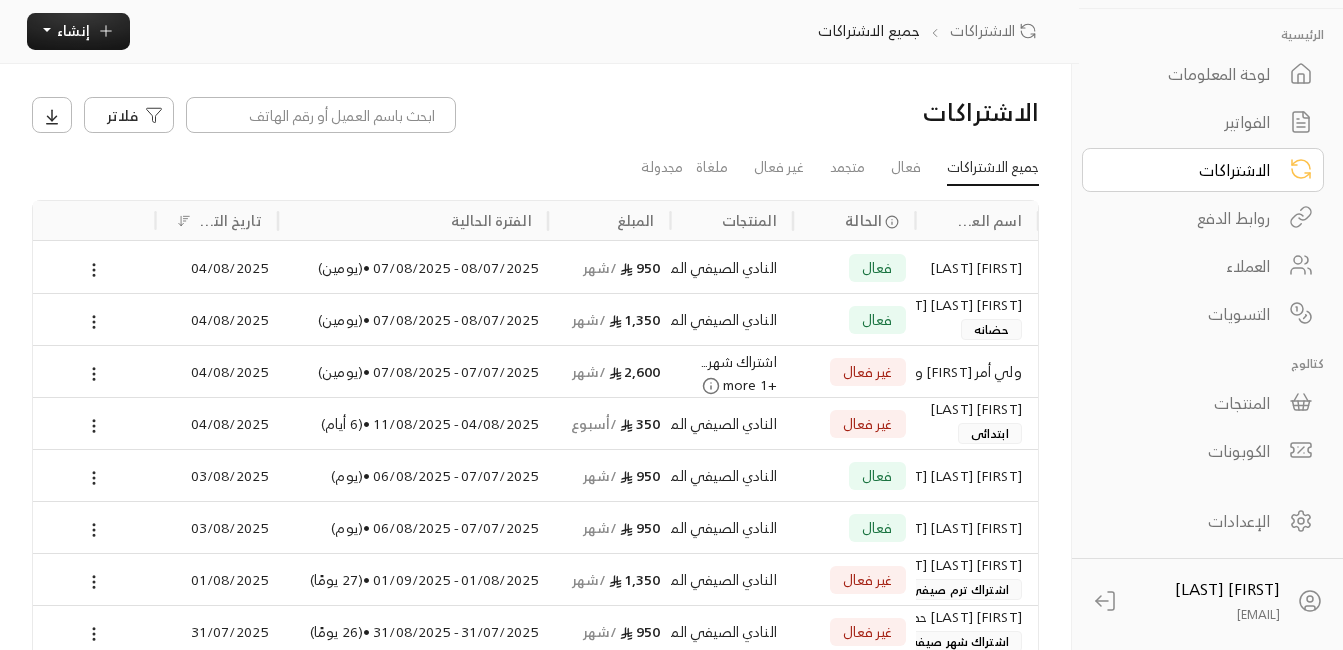 click on "العملاء" at bounding box center [1189, 266] 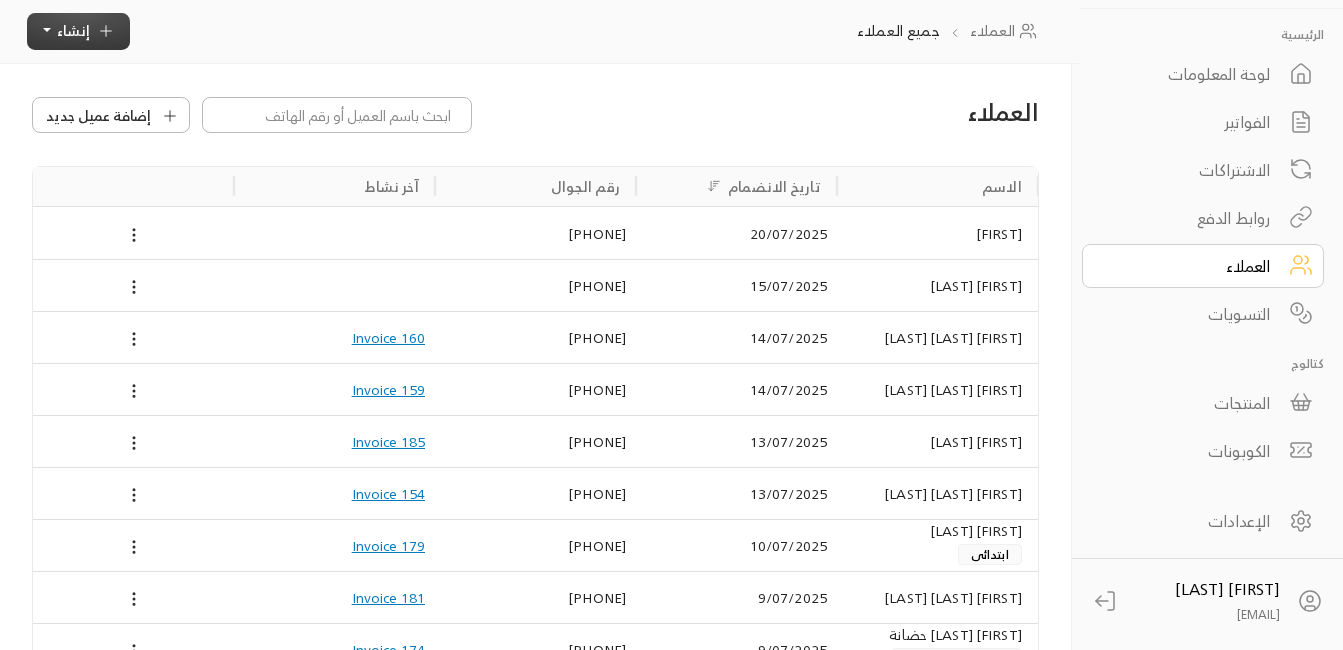 click on "إنشاء" at bounding box center [73, 30] 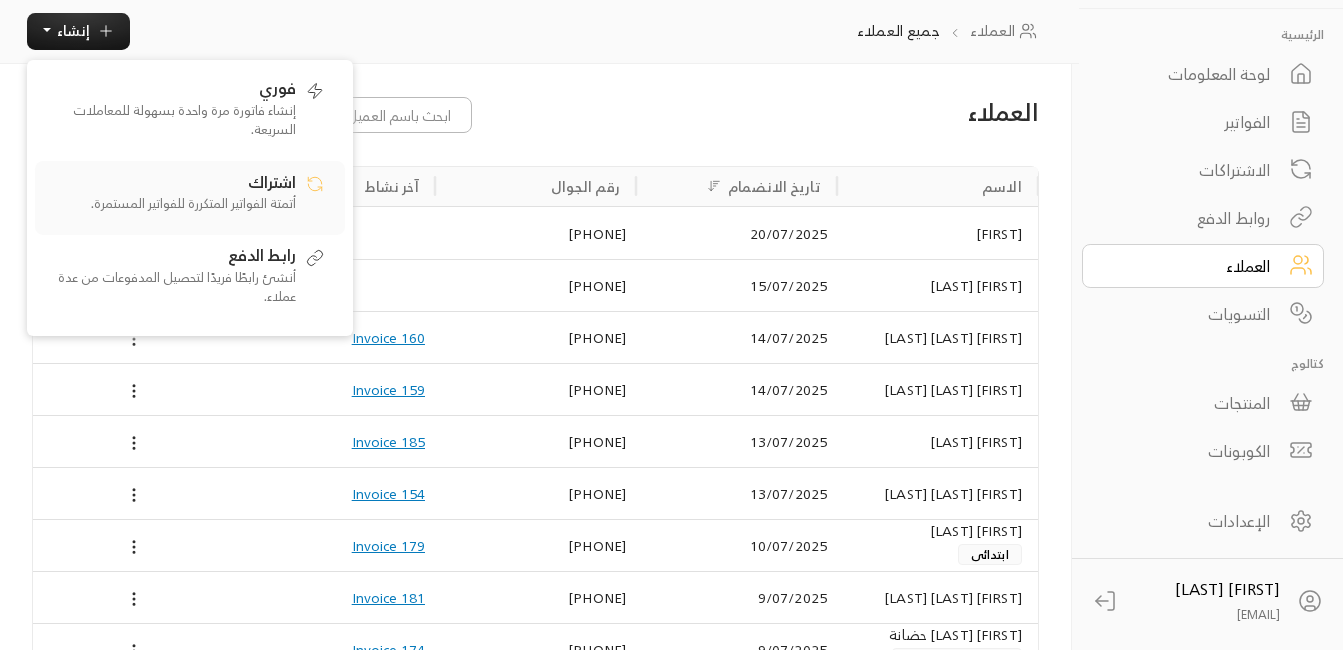 click on "اشتراك" at bounding box center [272, 181] 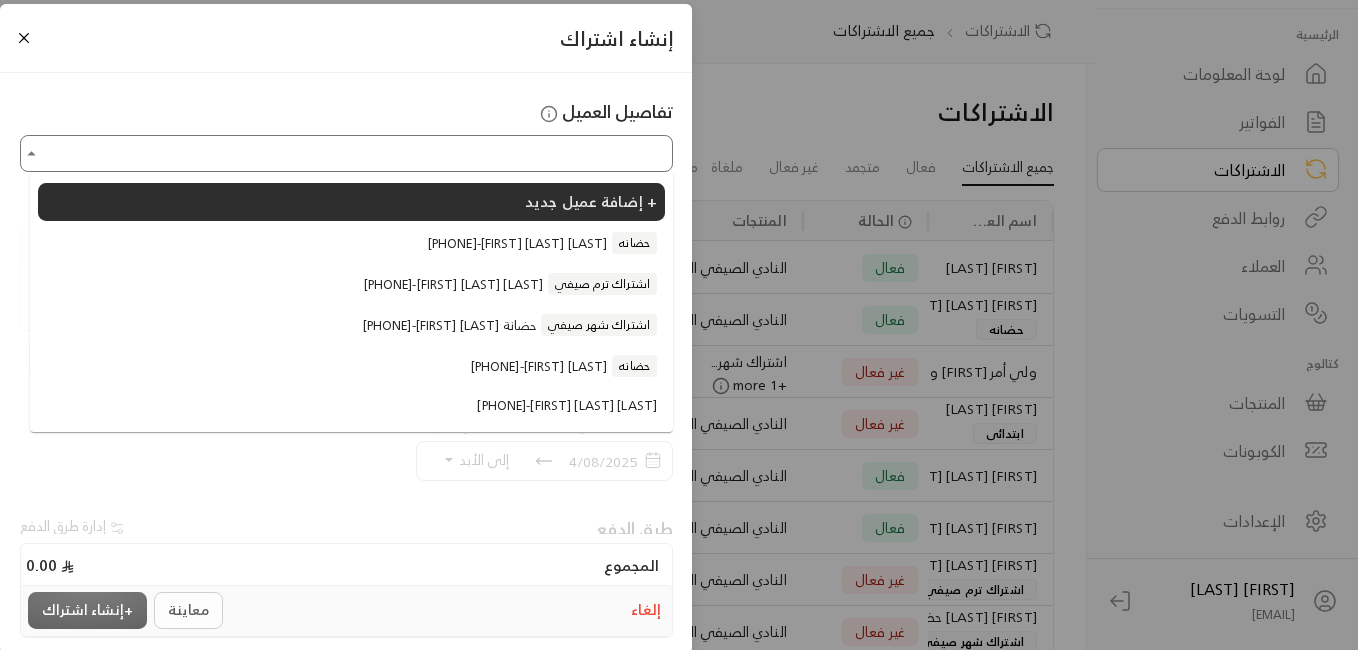 click on "اختر العميل" at bounding box center [346, 153] 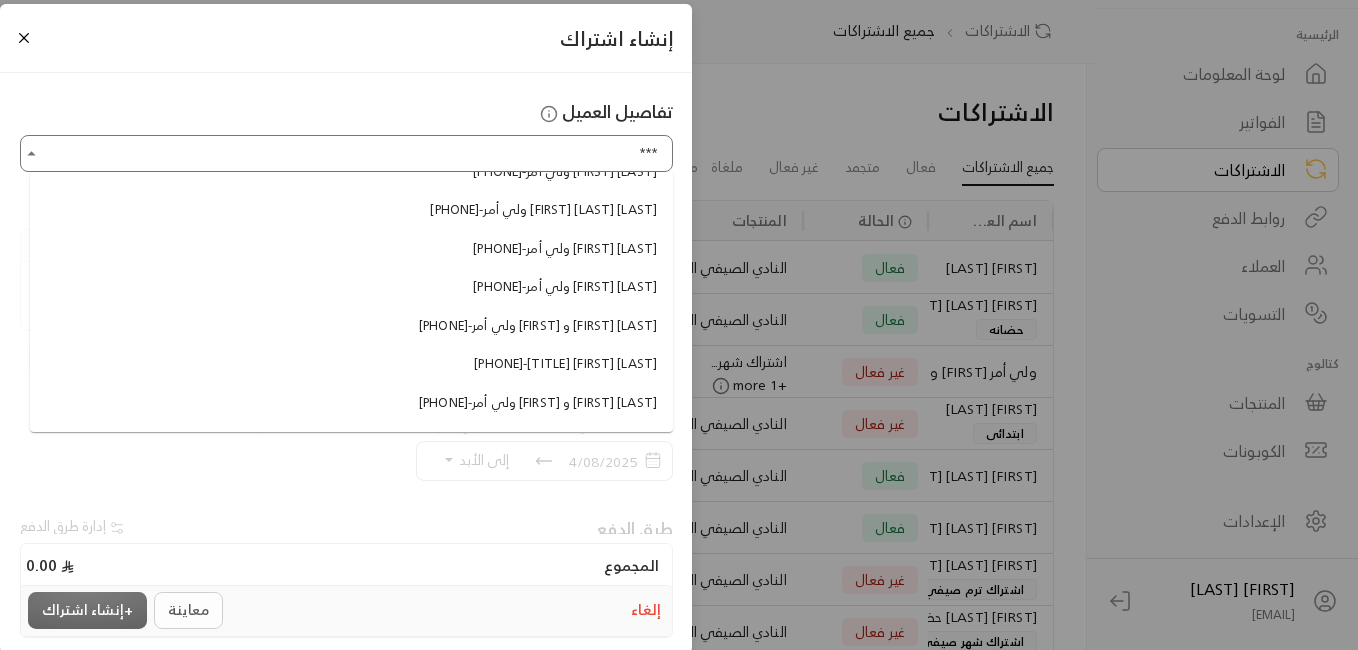 scroll, scrollTop: 240, scrollLeft: 0, axis: vertical 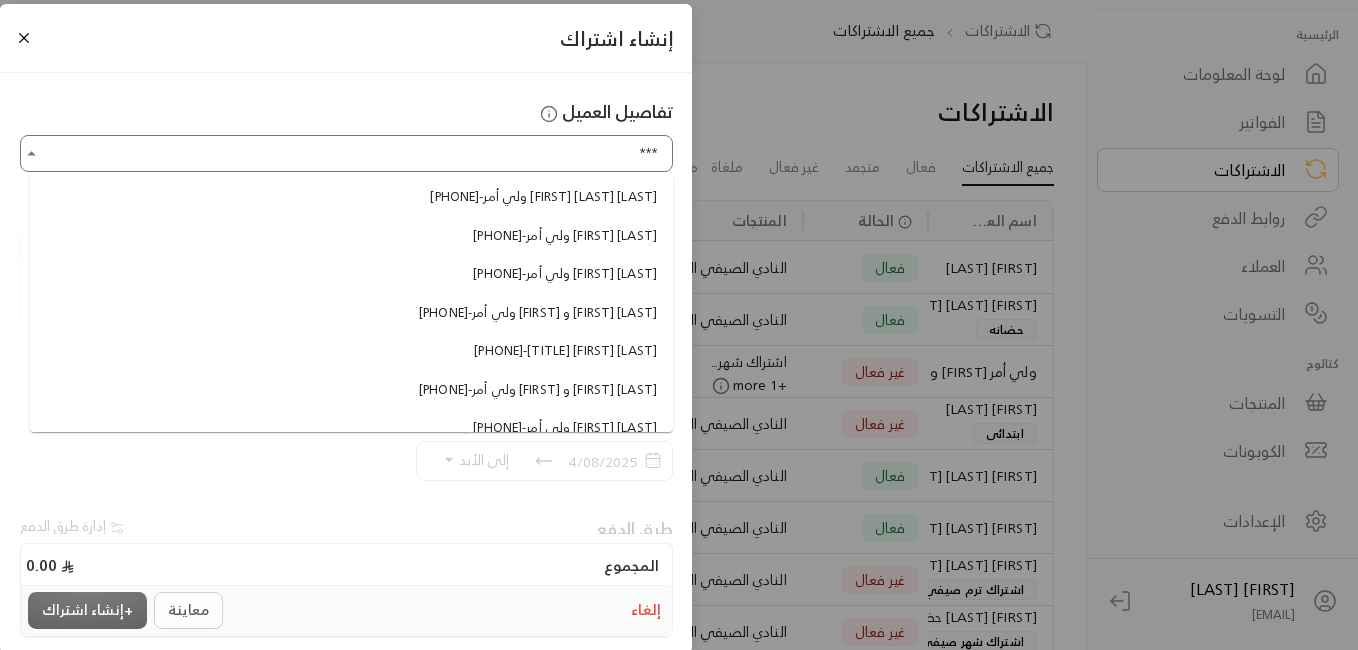 click on "[PHONE] - ولي أمر [FIRST] [LAST]" at bounding box center (351, 274) 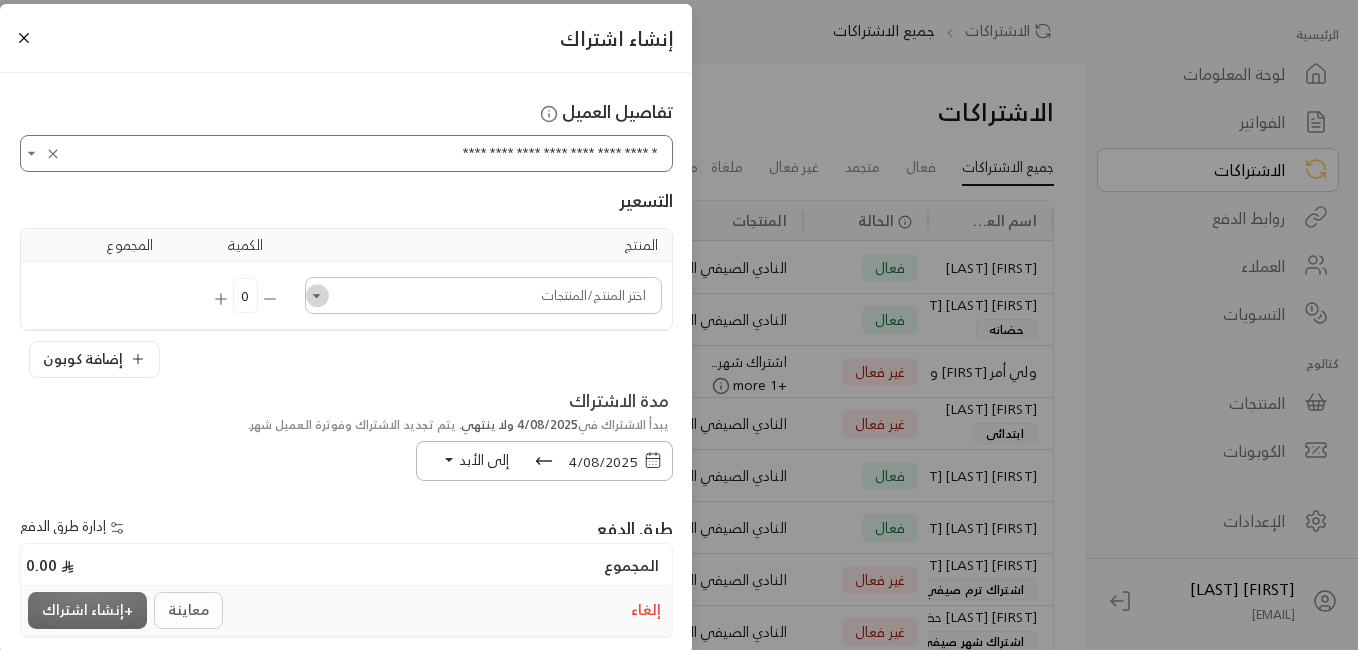 click 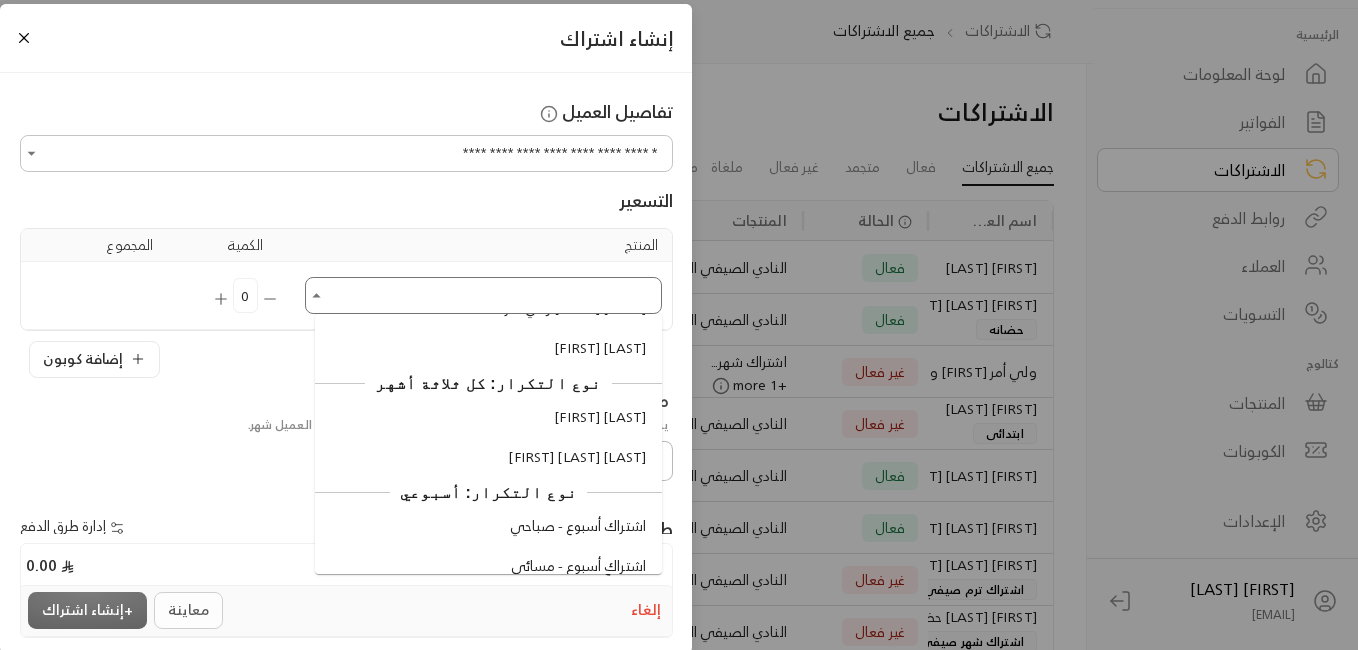 scroll, scrollTop: 2371, scrollLeft: 0, axis: vertical 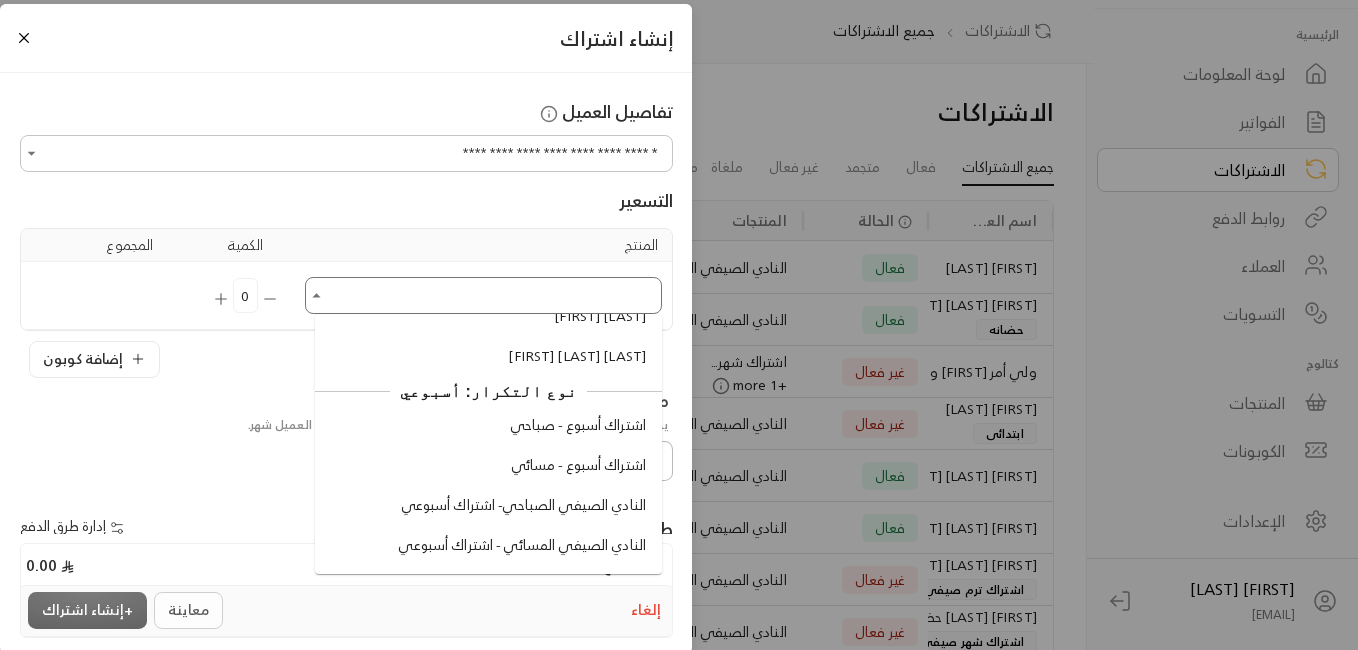 click on "النادي الصيفي المسائي - اشتراك أسبوعي" at bounding box center [522, 545] 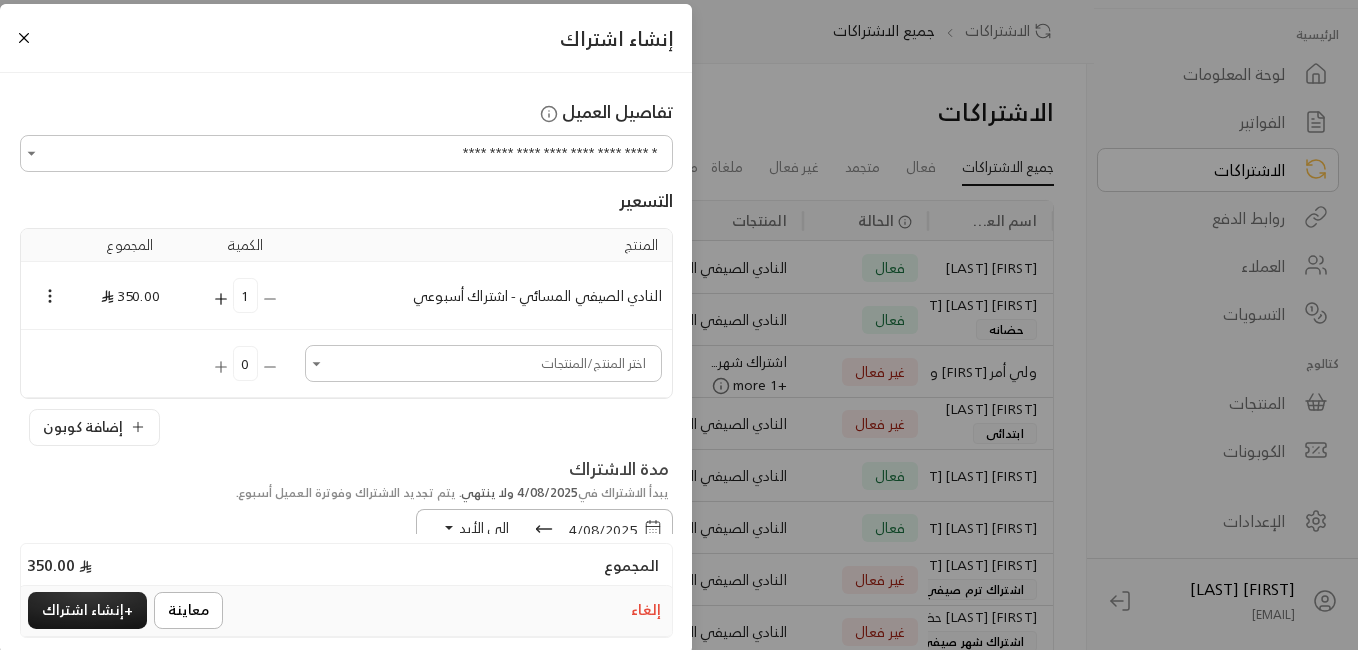 click on "النادي الصيفي المسائي - اشتراك أسبوعي" at bounding box center (484, 296) 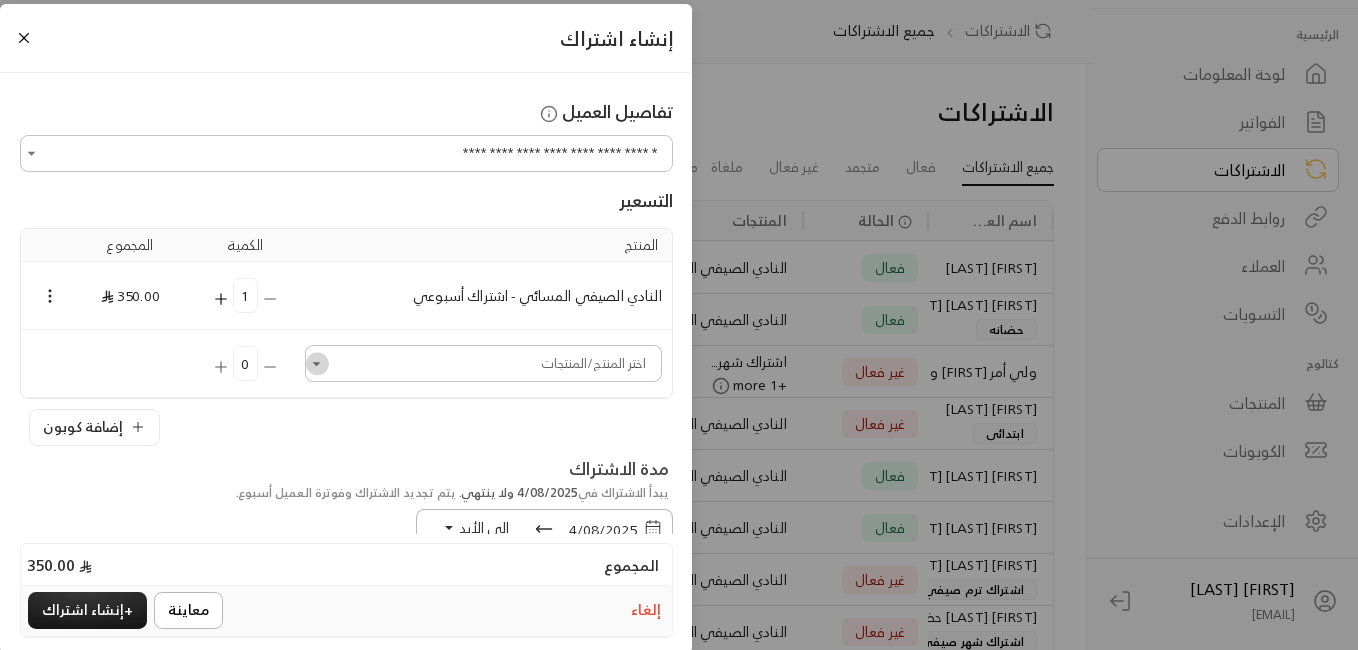 click 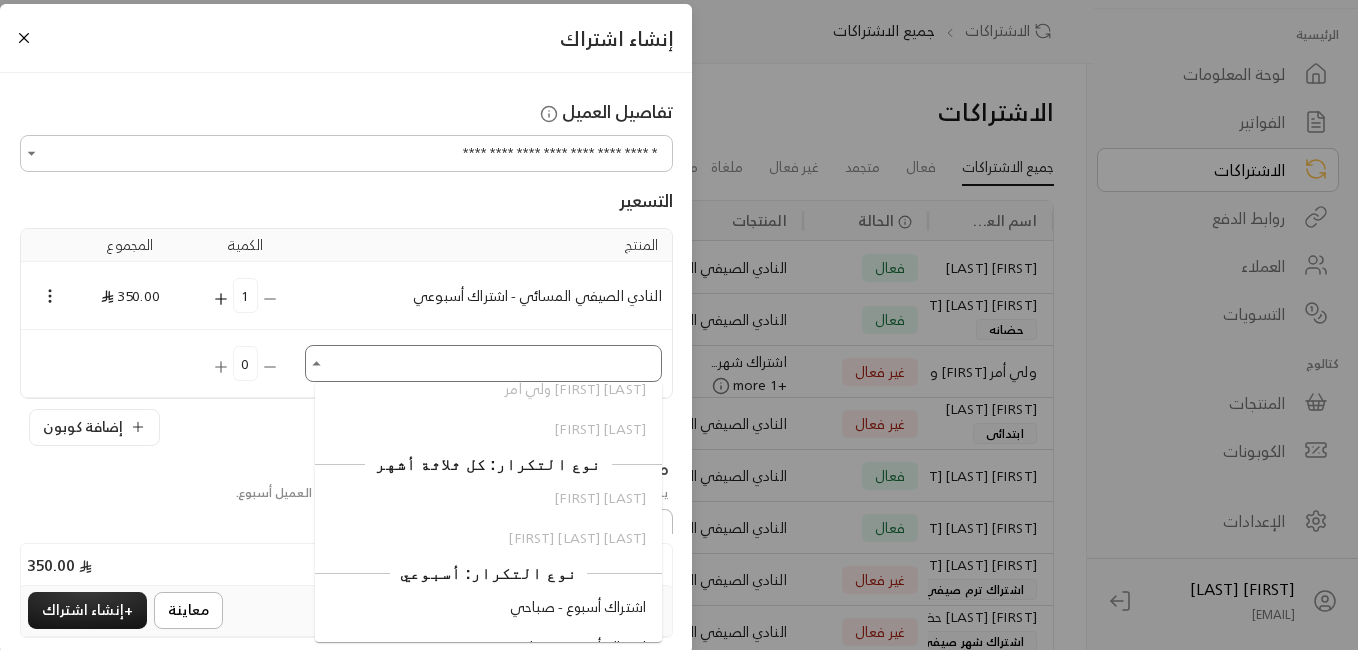 scroll, scrollTop: 2433, scrollLeft: 0, axis: vertical 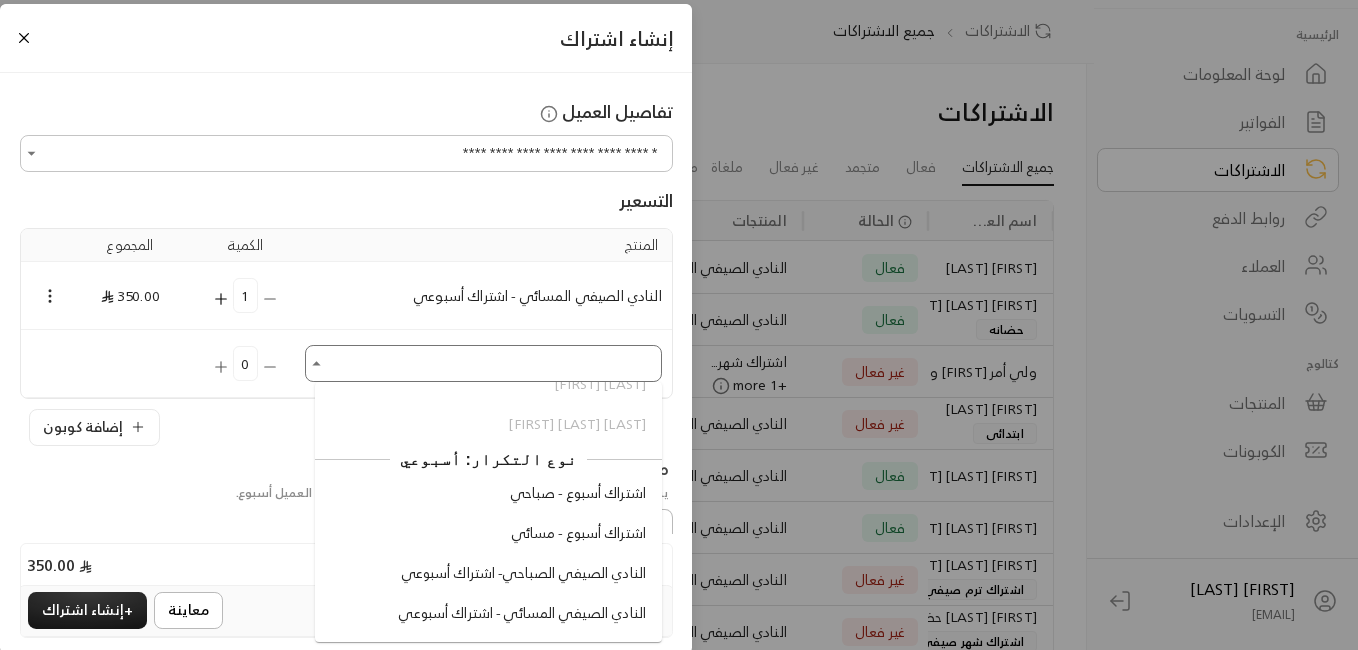 click on "اشتراك أسبوع - مسائي" at bounding box center (578, 533) 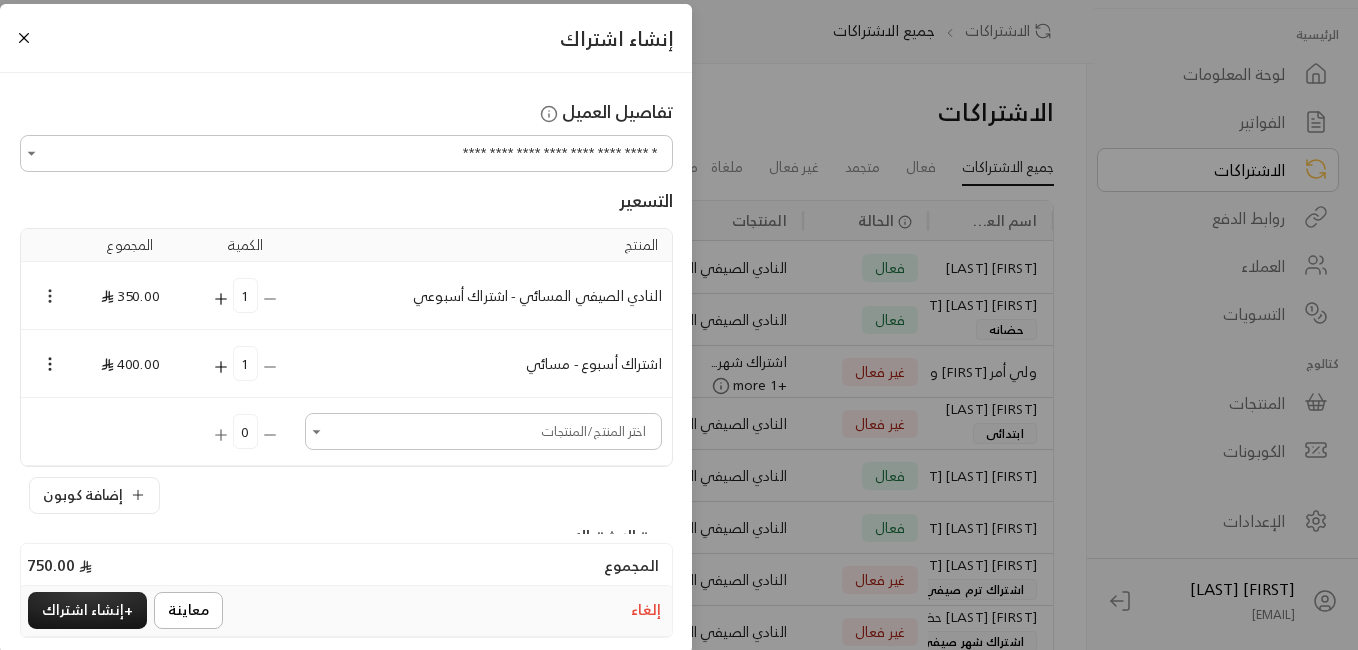 click 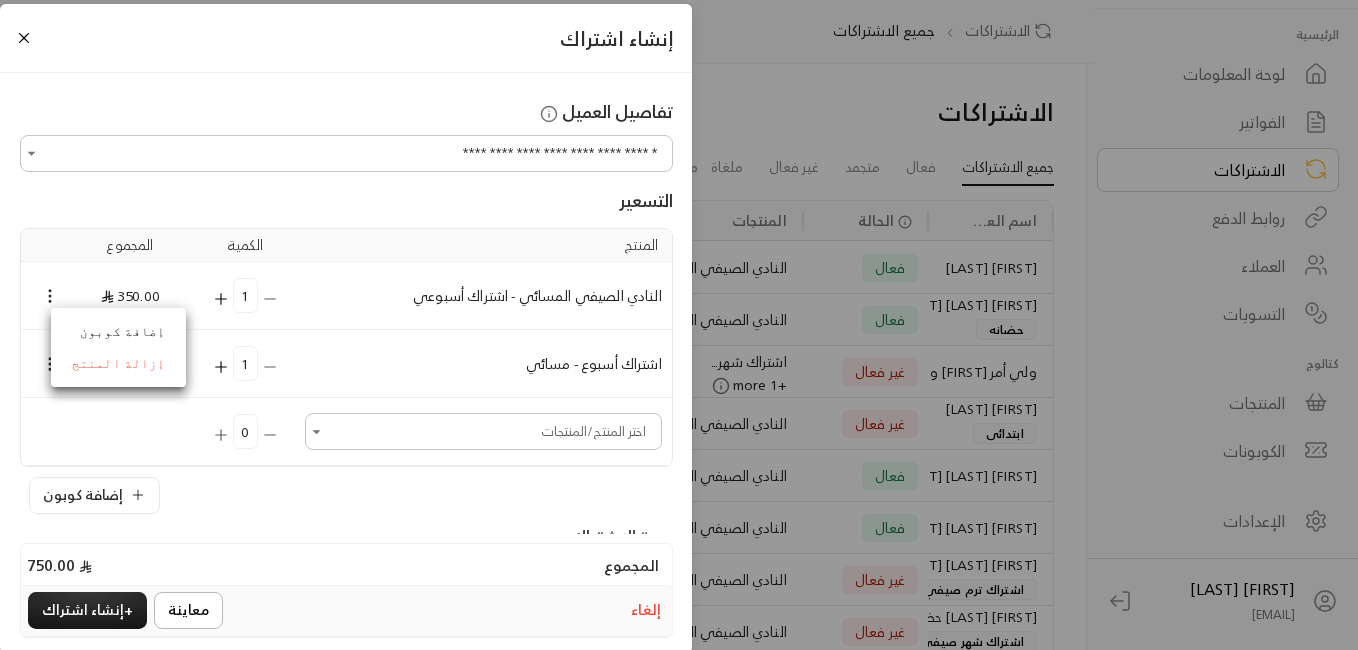 click on "إزالة المنتج" at bounding box center [118, 364] 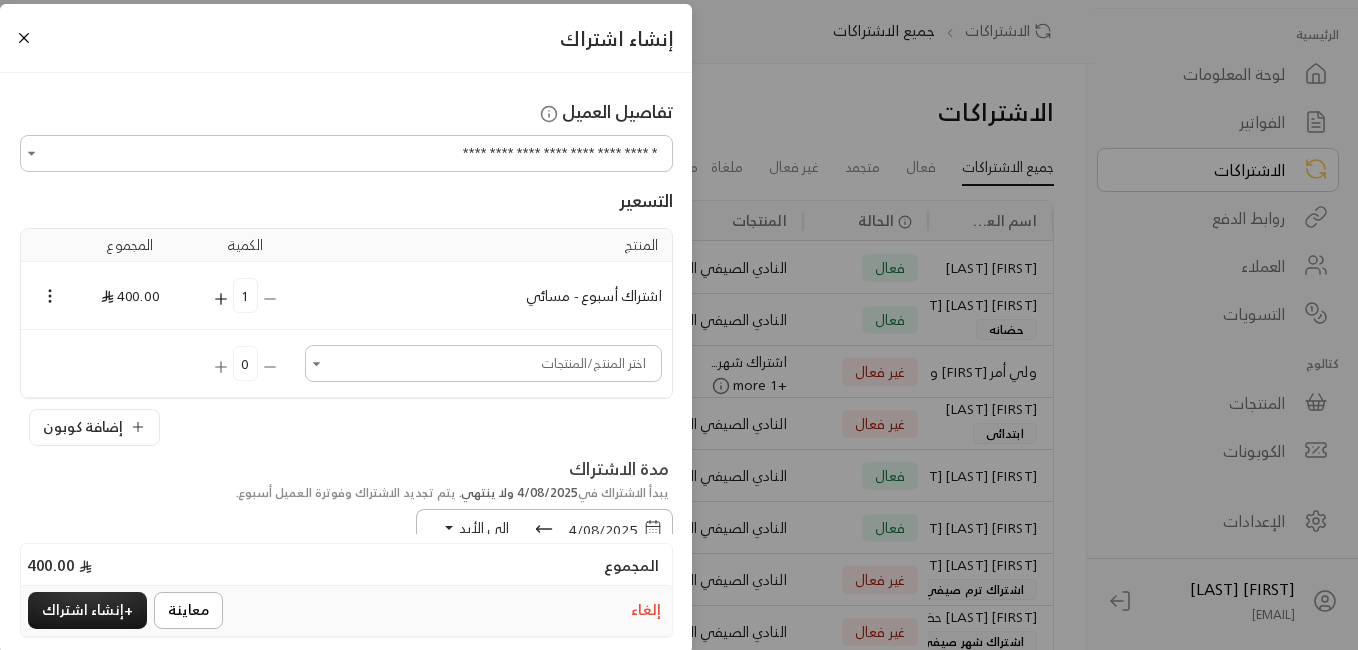 click on "إلى الأبد" at bounding box center (476, 527) 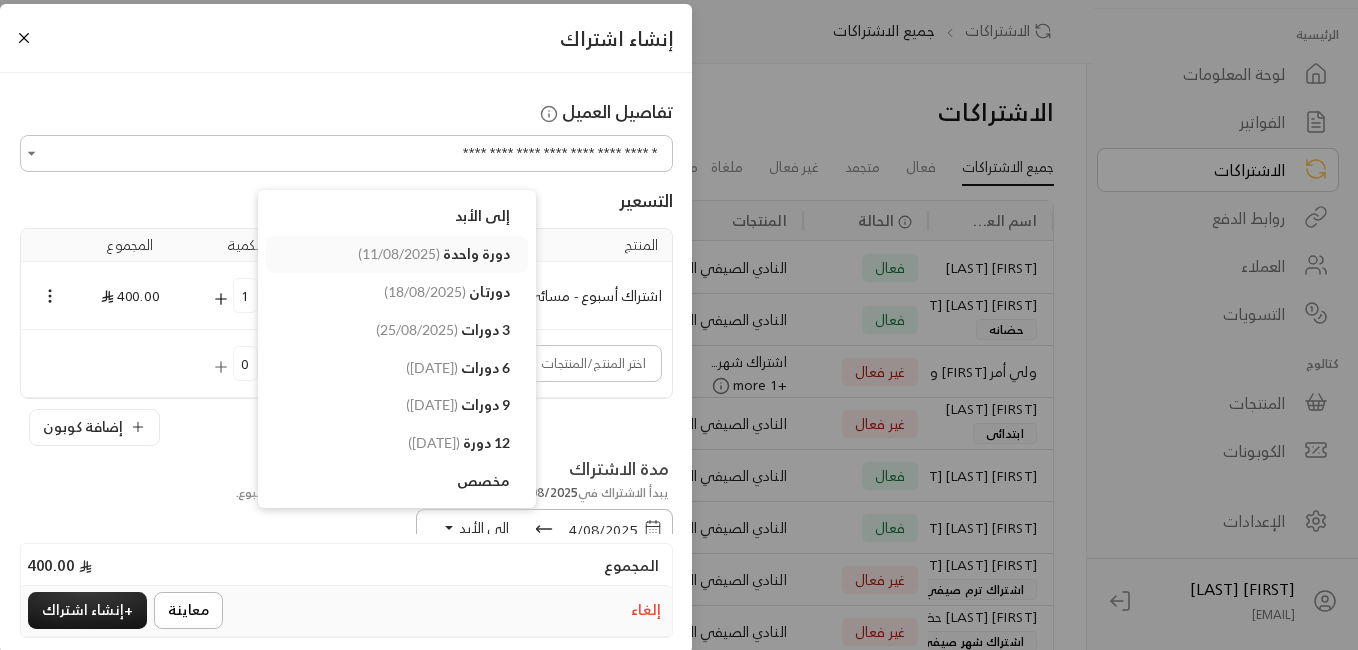 click on "دورة واحدة" at bounding box center [476, 253] 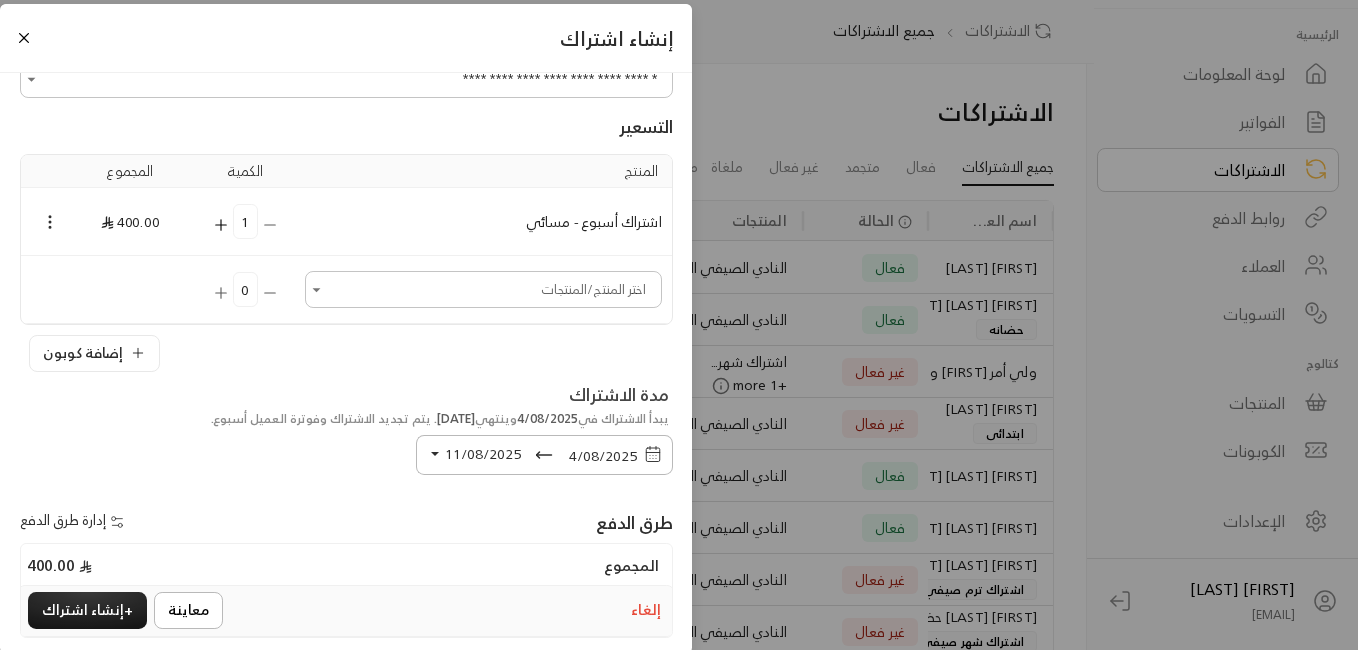 scroll, scrollTop: 131, scrollLeft: 0, axis: vertical 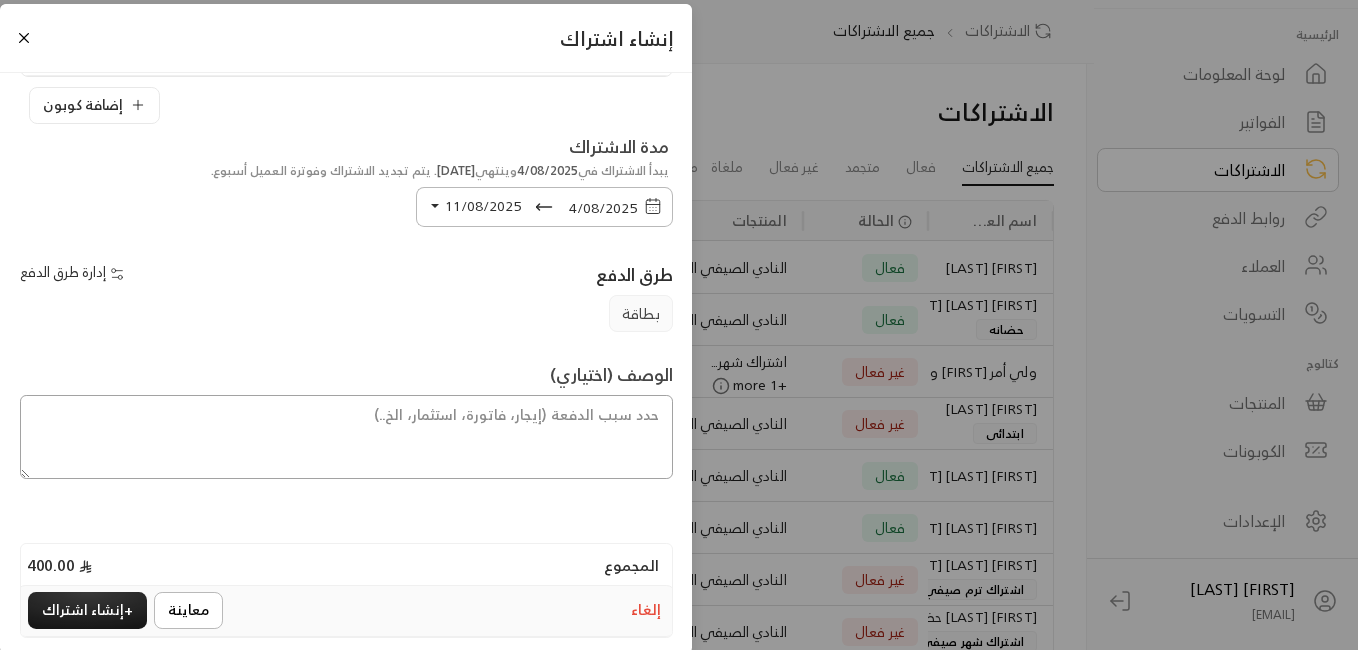 click at bounding box center [346, 437] 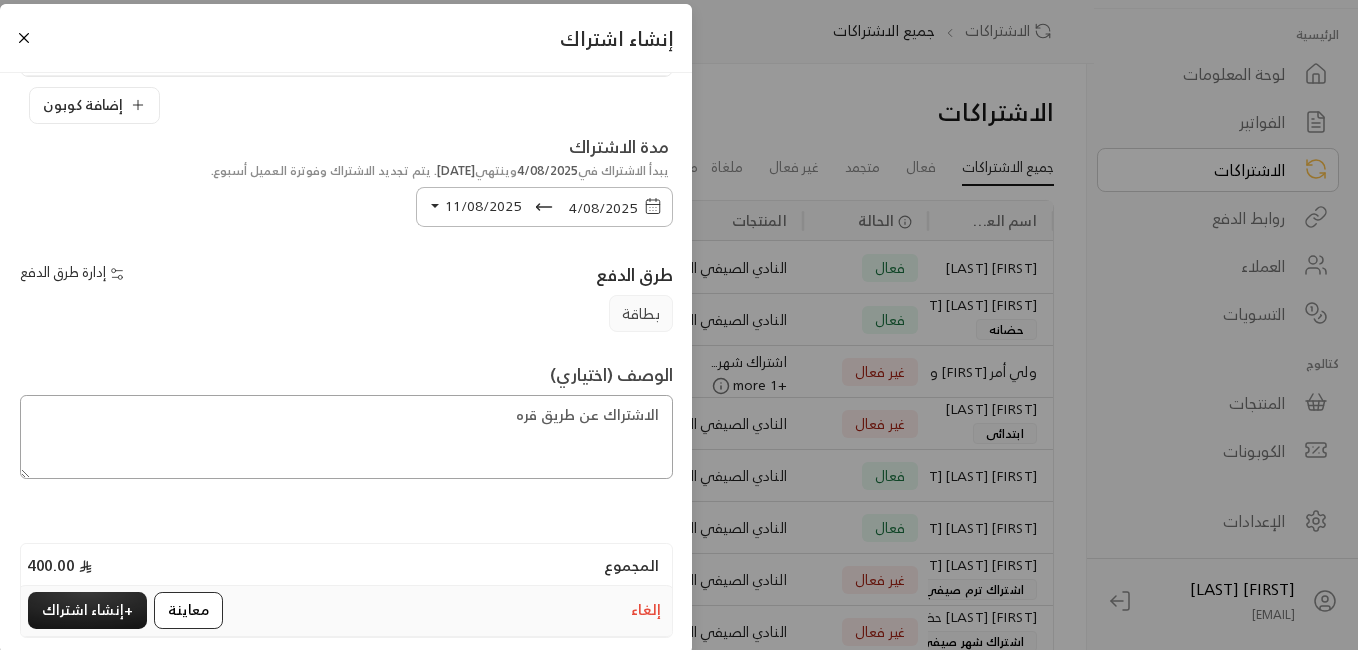 type on "الاشتراك عن طريق قره" 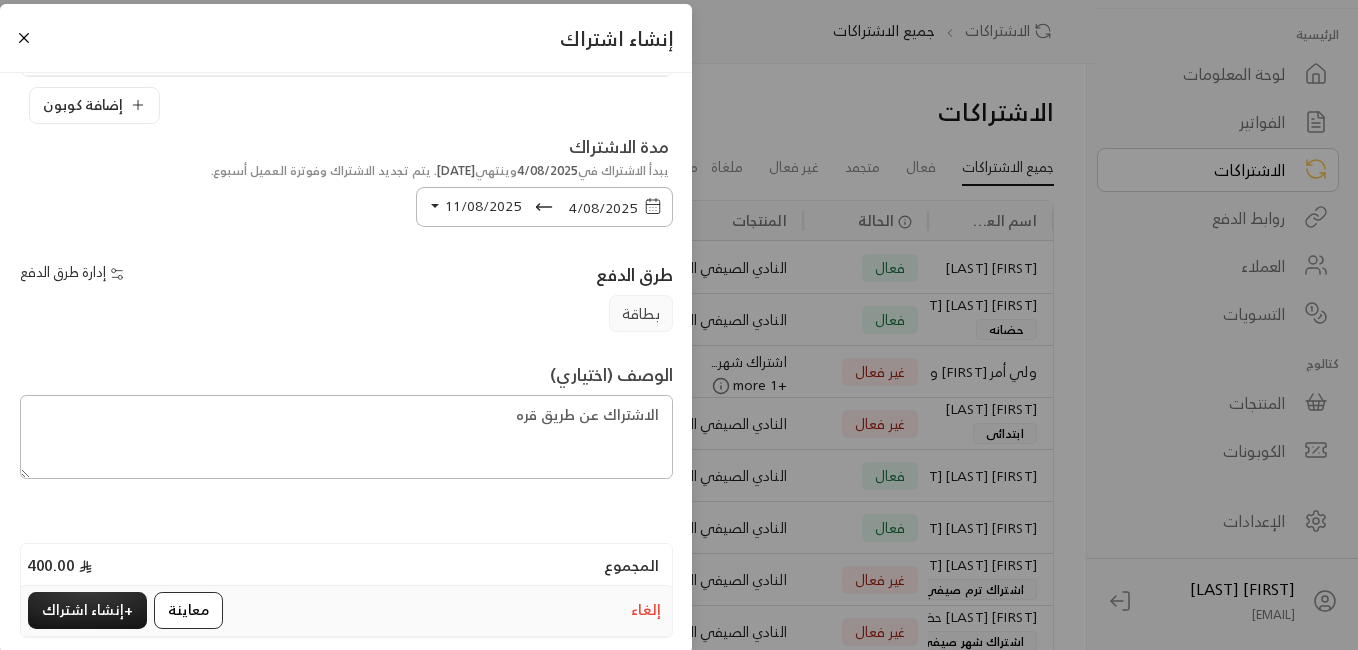 click on "معاينة" at bounding box center [188, 610] 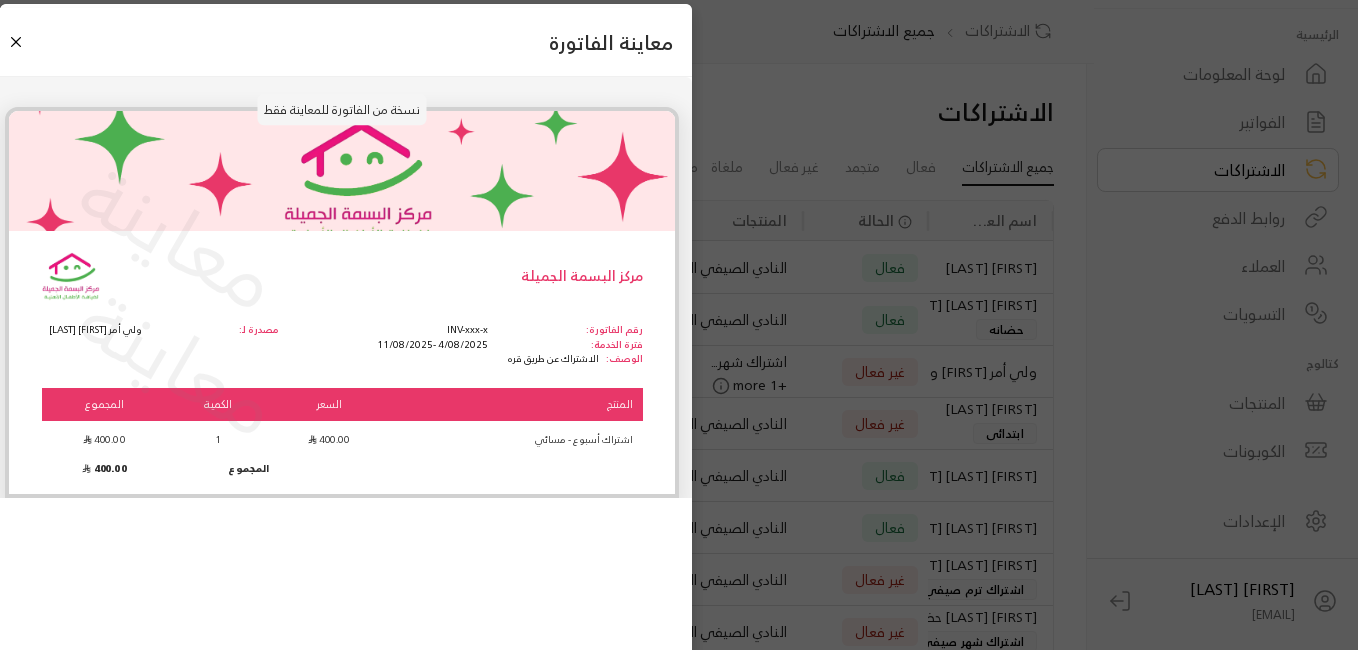 click on "معاينة الفاتورة نسخة من الفاتورة للمعاينة فقط معاينة معاينة مركز البسمة الجميلة رقم الفاتورة: فترة الخدمة: INV-xxx-x [DATE] - [DATE] مصدرة لـ: ولي أمر [FIRST] [LAST] الوصف: الاشتراك عن طريق قره المنتج السعر الكمية المجموع اشتراك أسبوع - مسائي 400.00 1 400.00 المجموع 400.00" at bounding box center [679, 325] 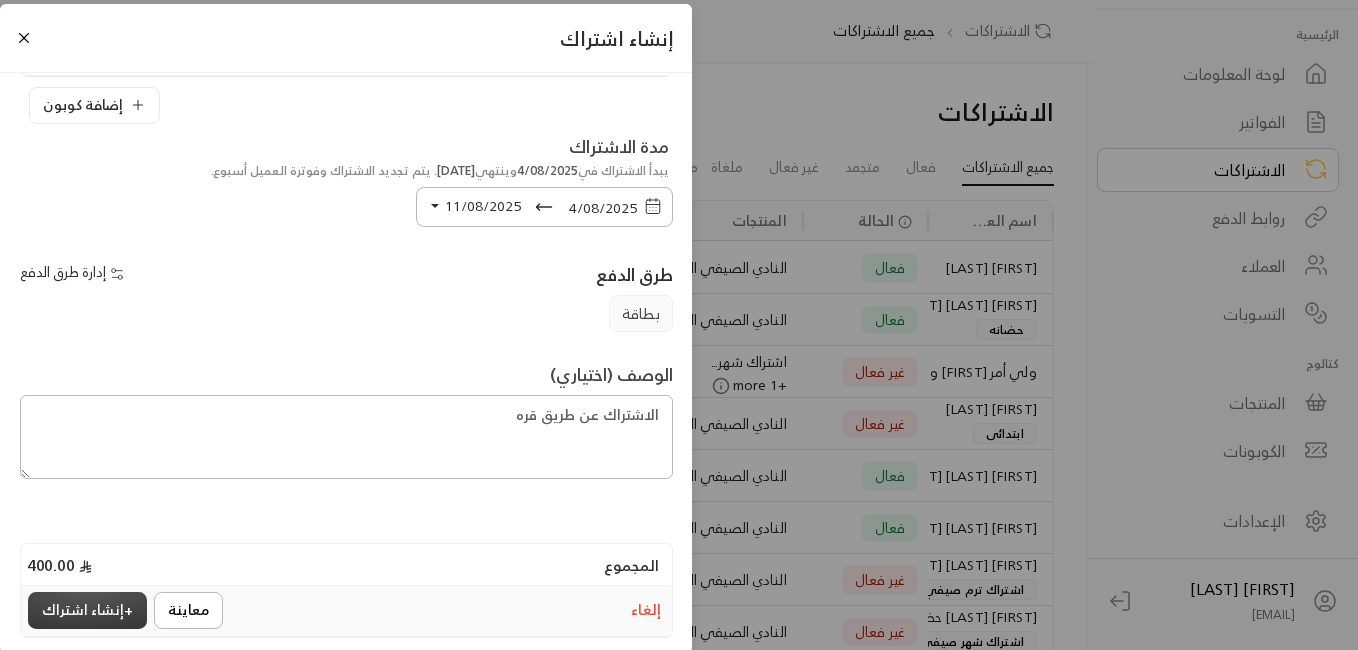 click on "+  إنشاء اشتراك" at bounding box center (87, 610) 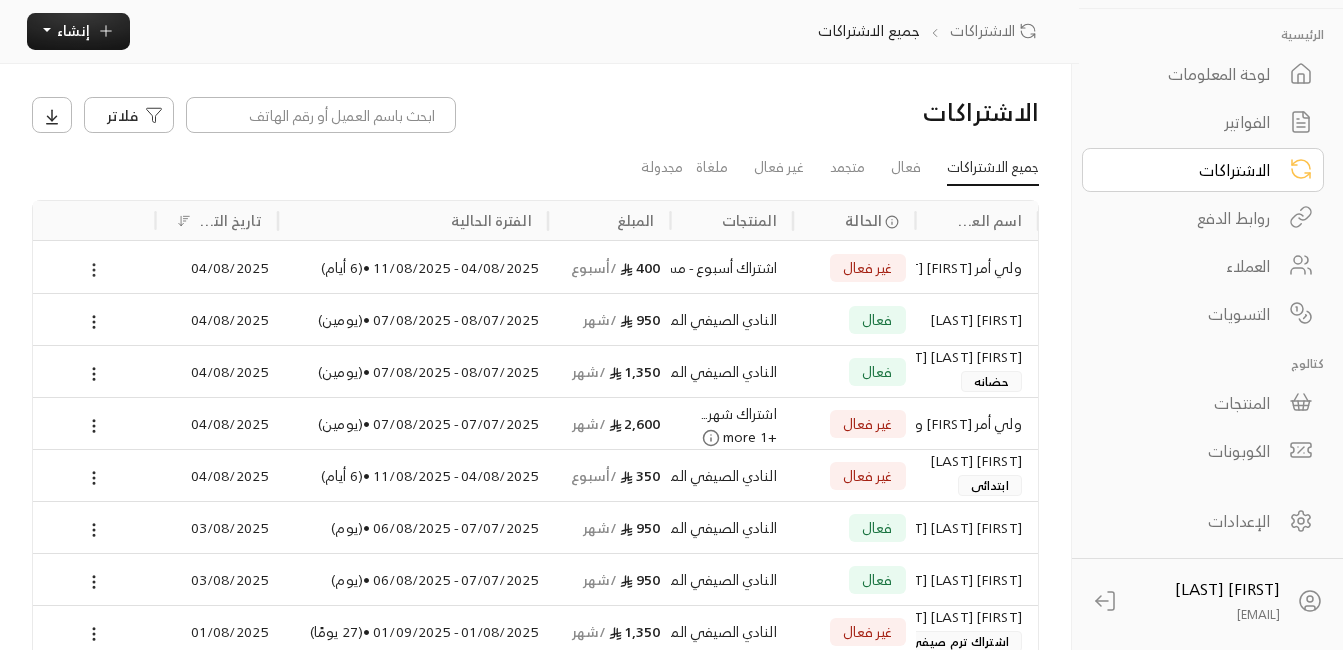 click 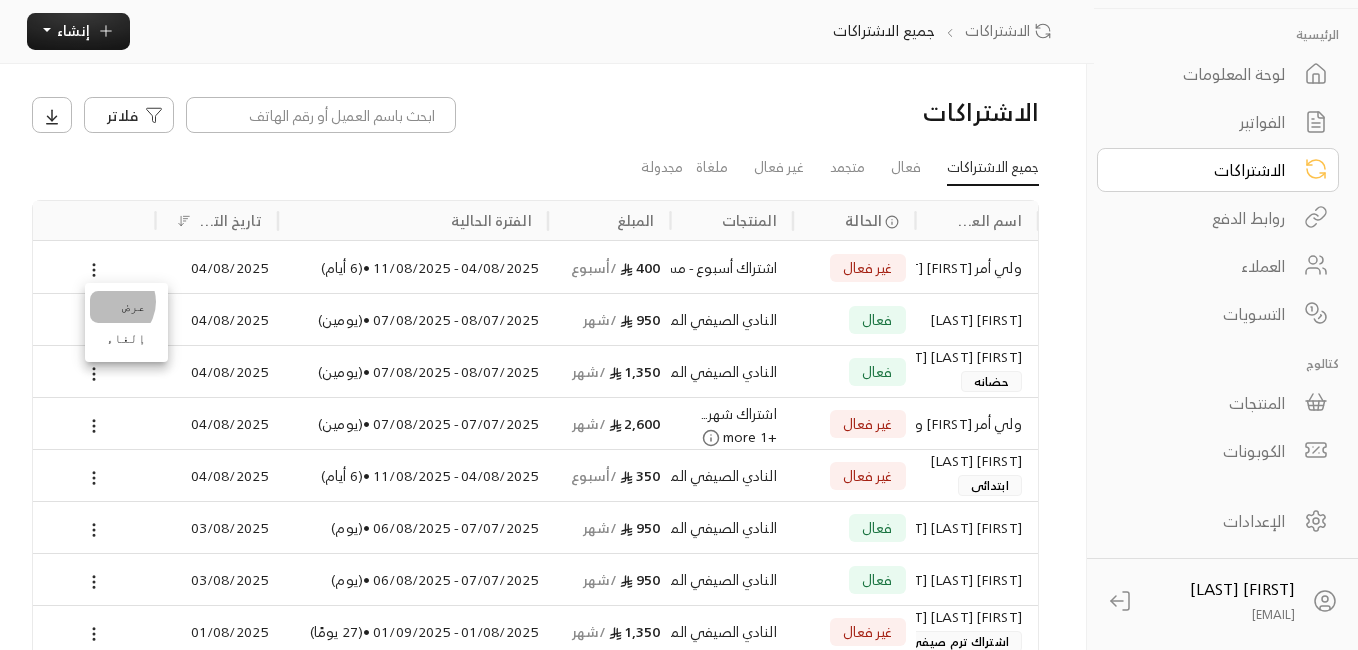 click on "عرض" at bounding box center [126, 307] 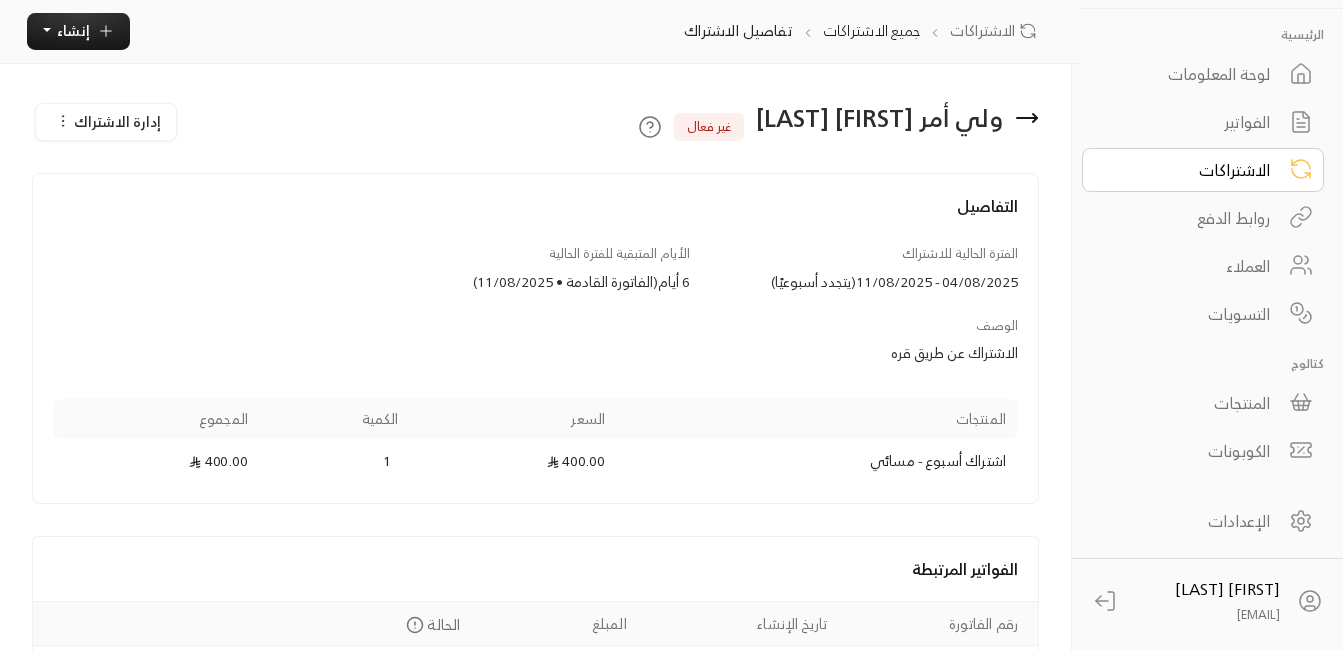 click 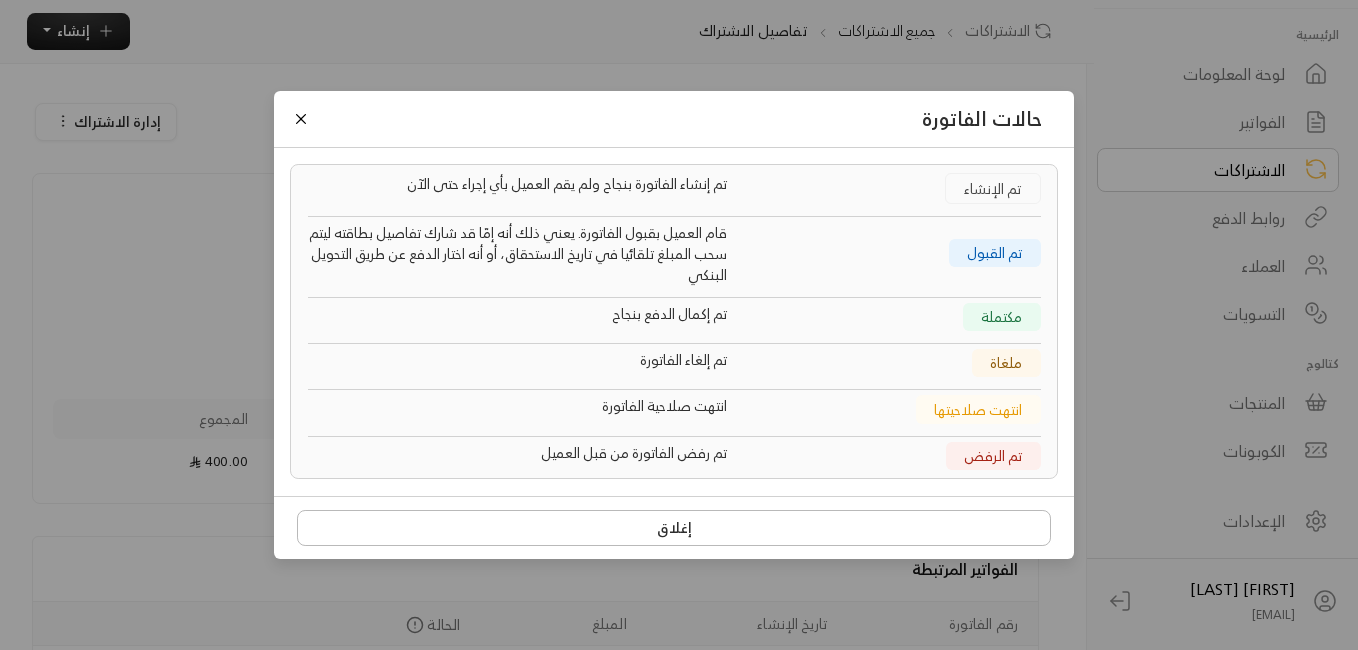 click on "مكتملة" at bounding box center [1002, 317] 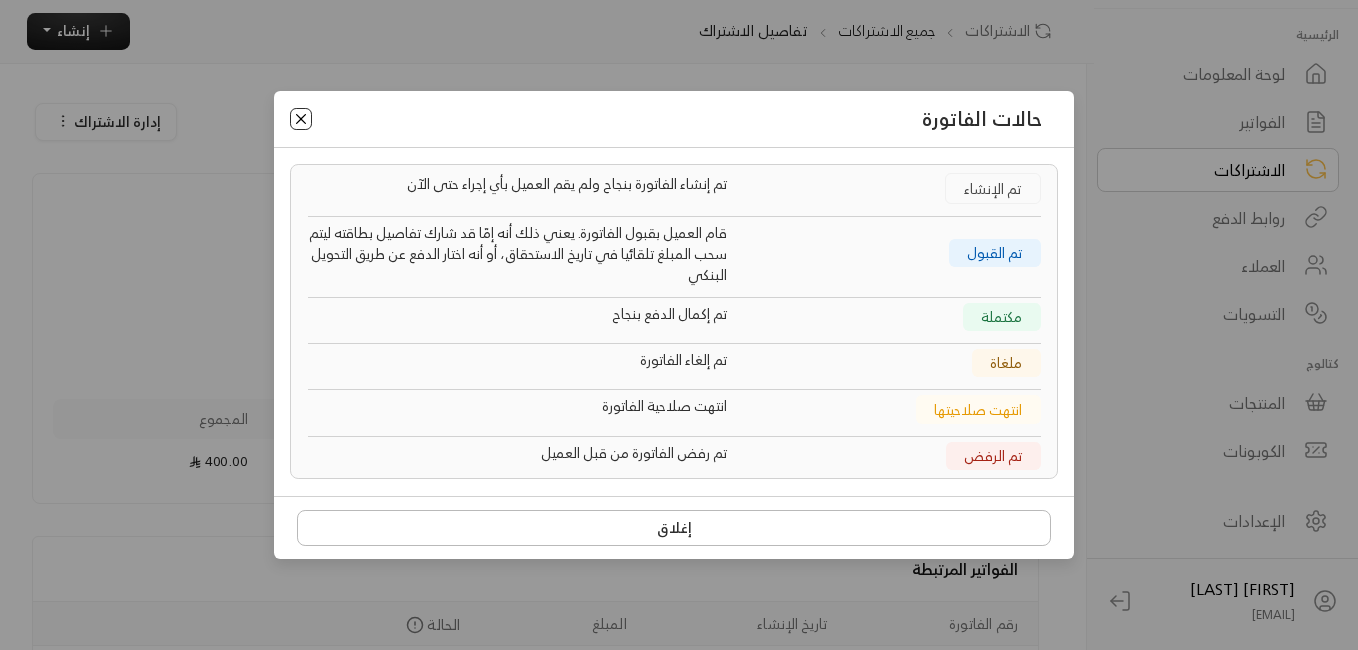 click at bounding box center (301, 119) 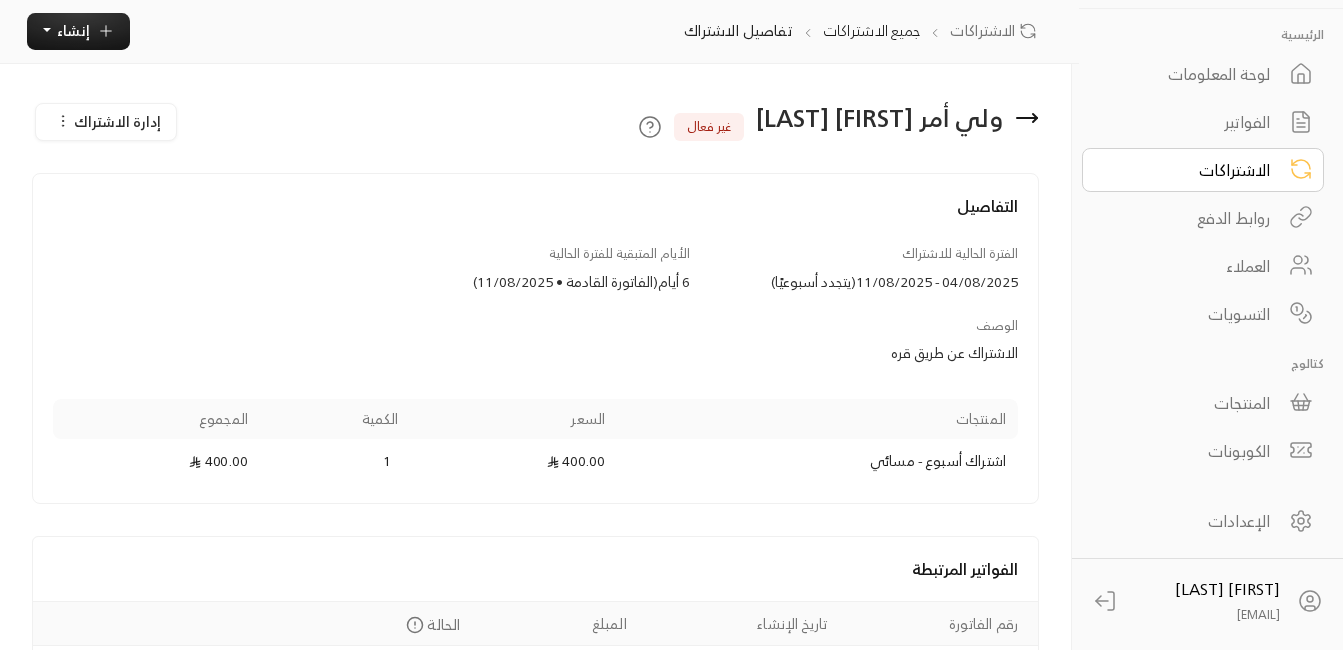 click on "ولي أمر [FIRST] [LAST] غير فعال إدارة الاشتراك التفاصيل الفترة الحالية للاشتراك [DATE] - [DATE] ( يتجدد أسبوعيًا ) الأيام المتبقية للفترة الحالية 6 أيام ( الفاتورة القادمة • [DATE] ) الوصف الاشتراك عن طريق قره المنتجات السعر الكمية المجموع اشتراك أسبوع - مسائي 400.00 1 400.00 الفواتير المرتبطة رقم الفاتورة تاريخ الإنشاء المبلغ الحالة 186 [DATE] 400.00 تم الإنشاء عرض الفاتورة" at bounding box center [535, 403] 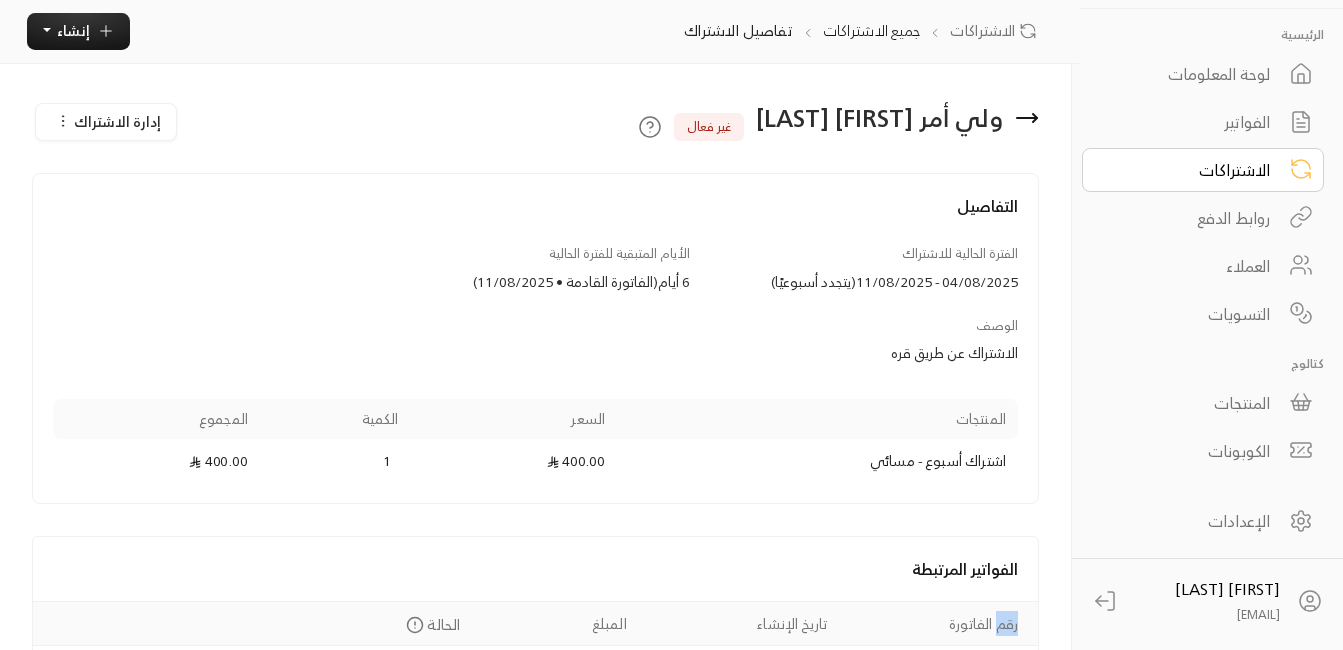 click on "ولي أمر [FIRST] [LAST] غير فعال إدارة الاشتراك التفاصيل الفترة الحالية للاشتراك [DATE] - [DATE] ( يتجدد أسبوعيًا ) الأيام المتبقية للفترة الحالية 6 أيام ( الفاتورة القادمة • [DATE] ) الوصف الاشتراك عن طريق قره المنتجات السعر الكمية المجموع اشتراك أسبوع - مسائي 400.00 1 400.00 الفواتير المرتبطة رقم الفاتورة تاريخ الإنشاء المبلغ الحالة 186 [DATE] 400.00 تم الإنشاء عرض الفاتورة" at bounding box center [535, 403] 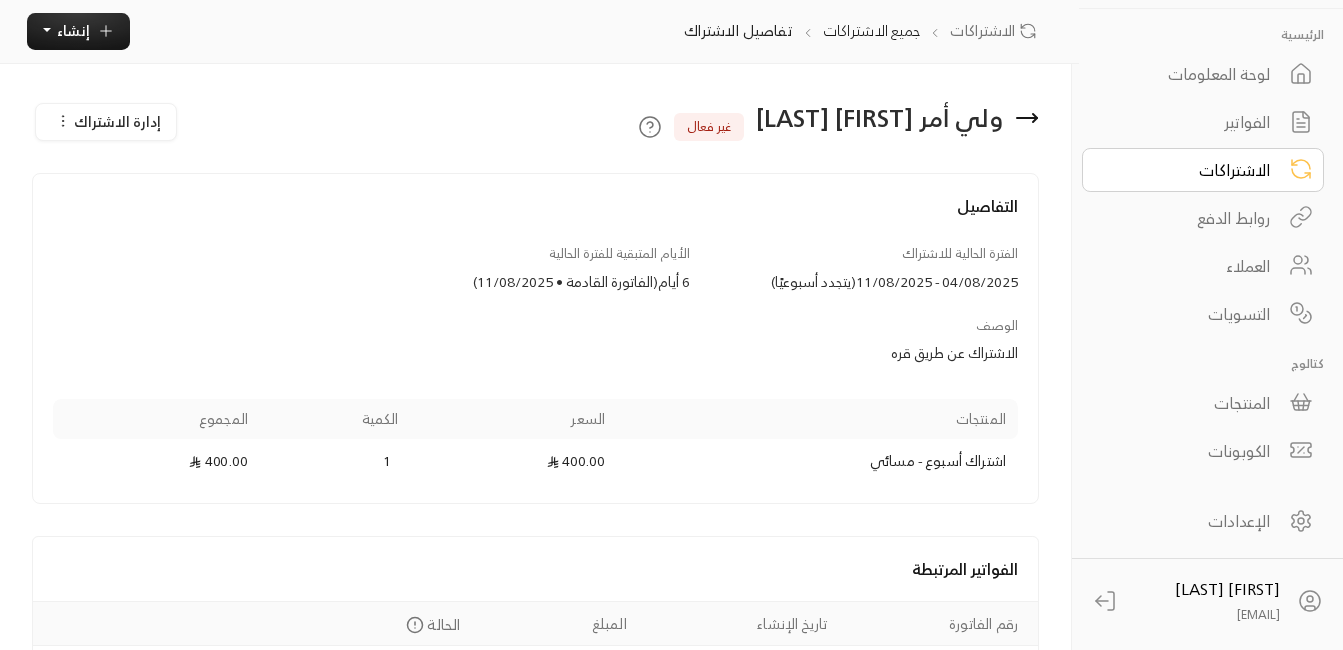 drag, startPoint x: 13, startPoint y: 616, endPoint x: 14, endPoint y: 401, distance: 215.00232 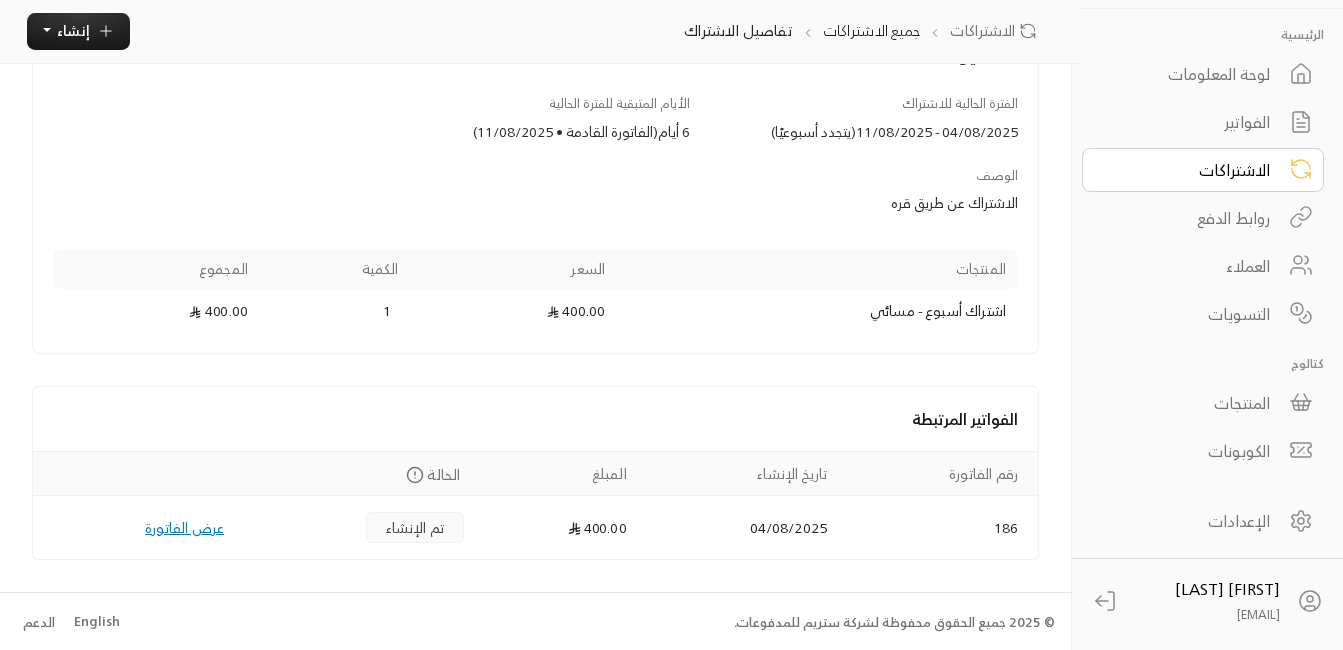 scroll, scrollTop: 152, scrollLeft: 0, axis: vertical 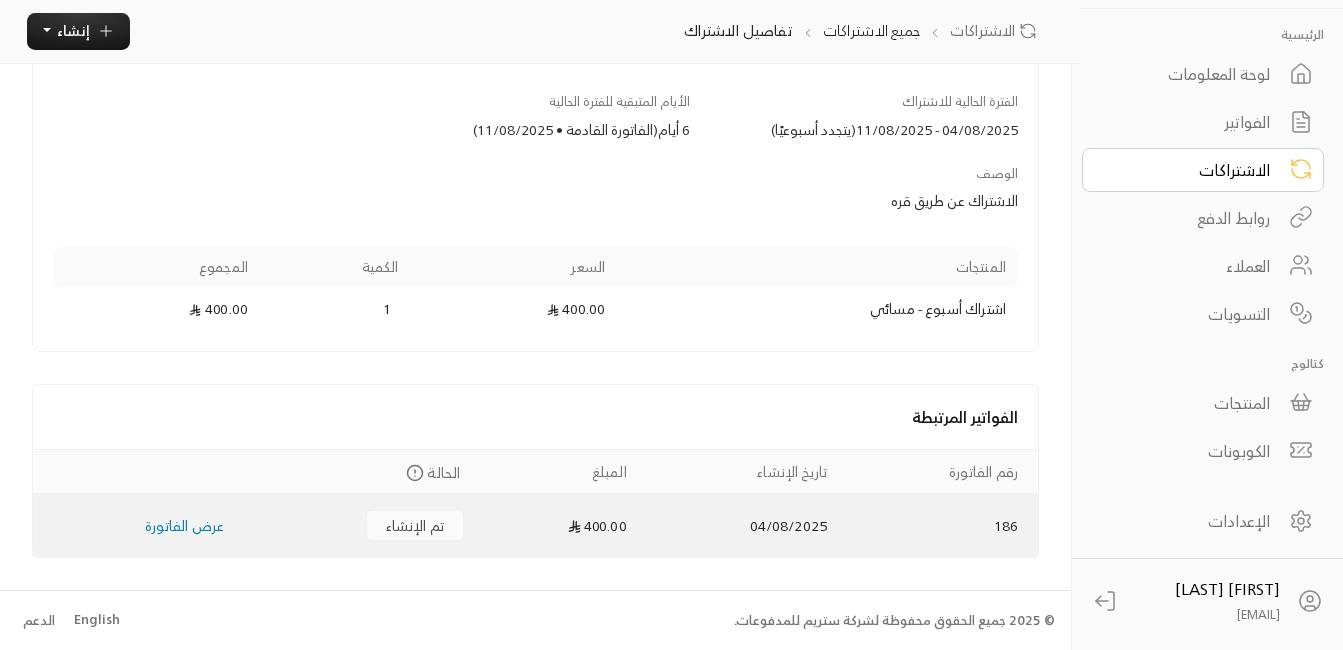 click on "عرض الفاتورة" at bounding box center [184, 525] 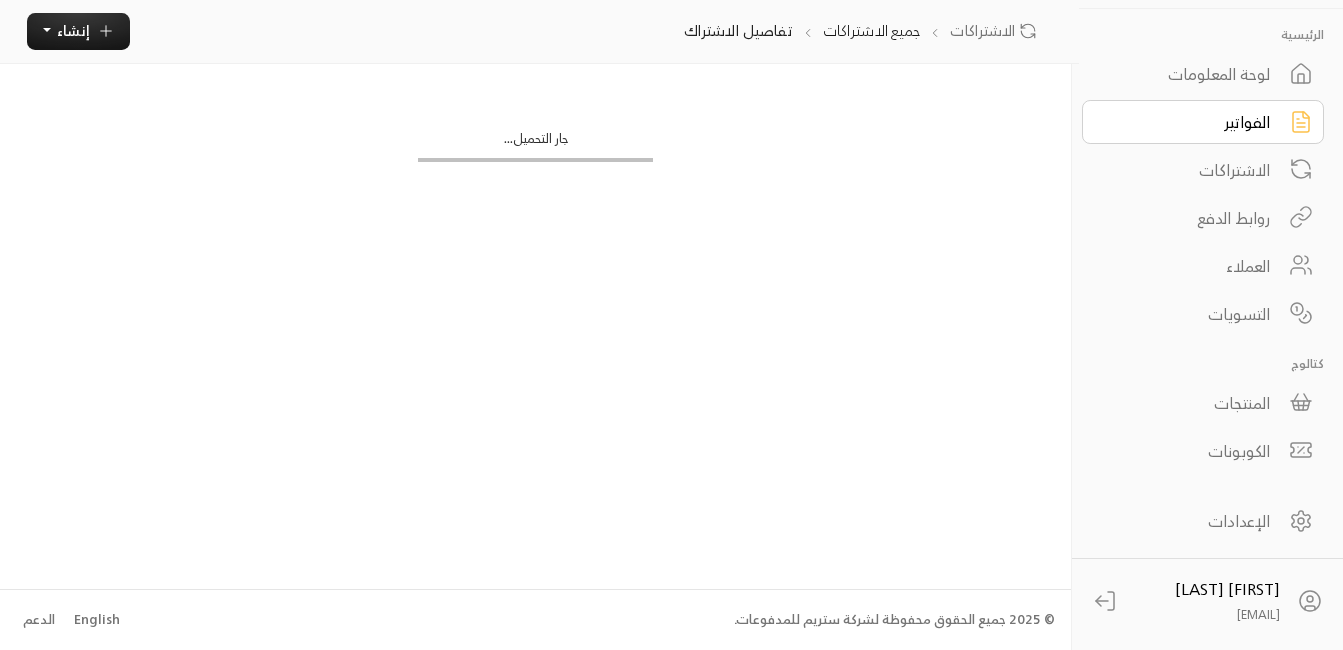 scroll, scrollTop: 0, scrollLeft: 0, axis: both 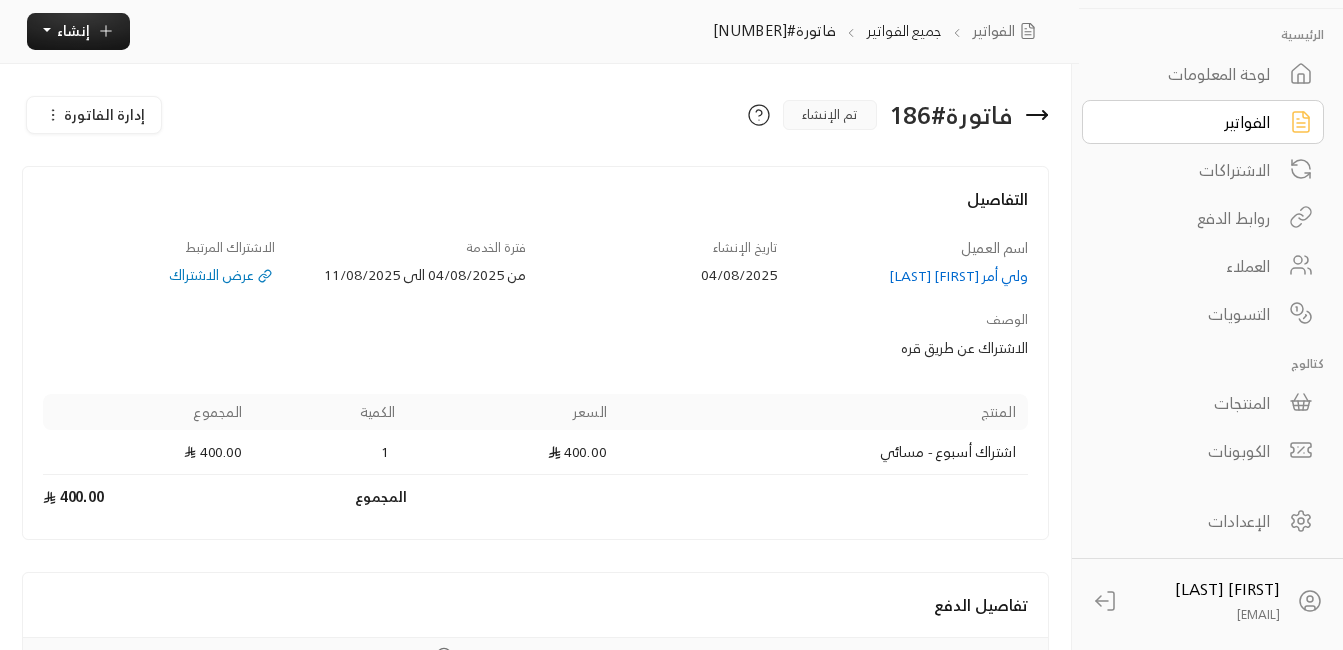 click on "عرض الاشتراك" at bounding box center (159, 275) 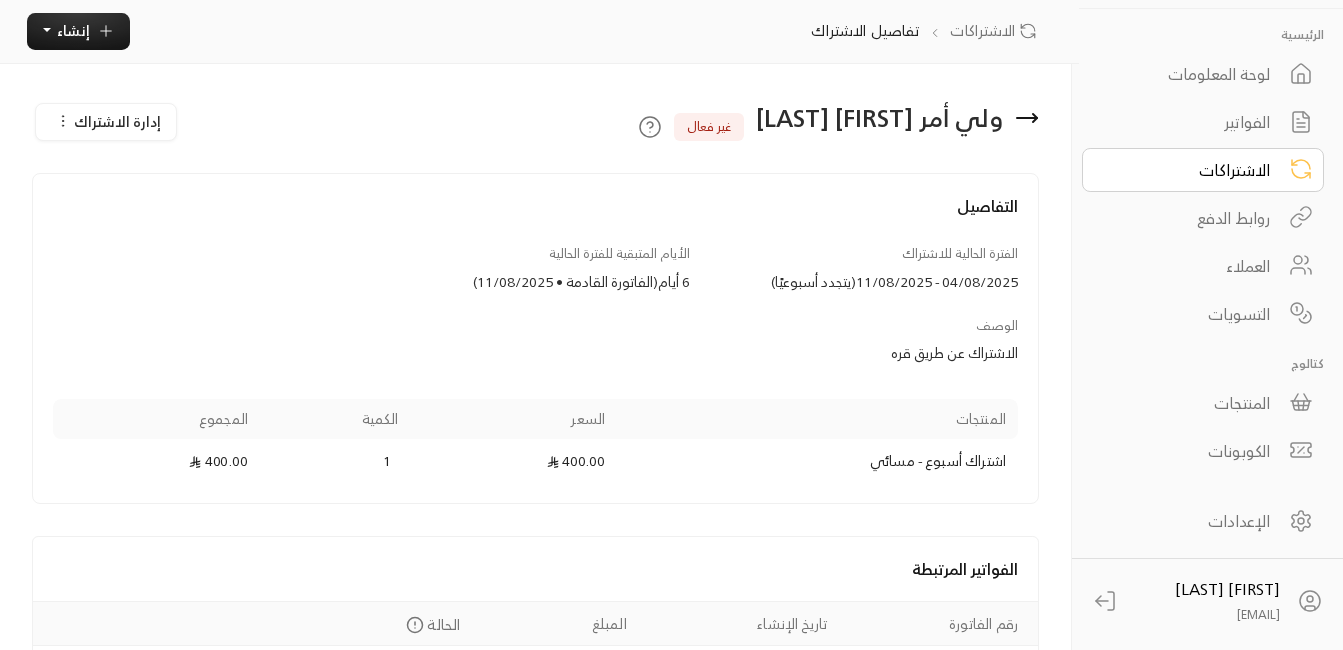 click 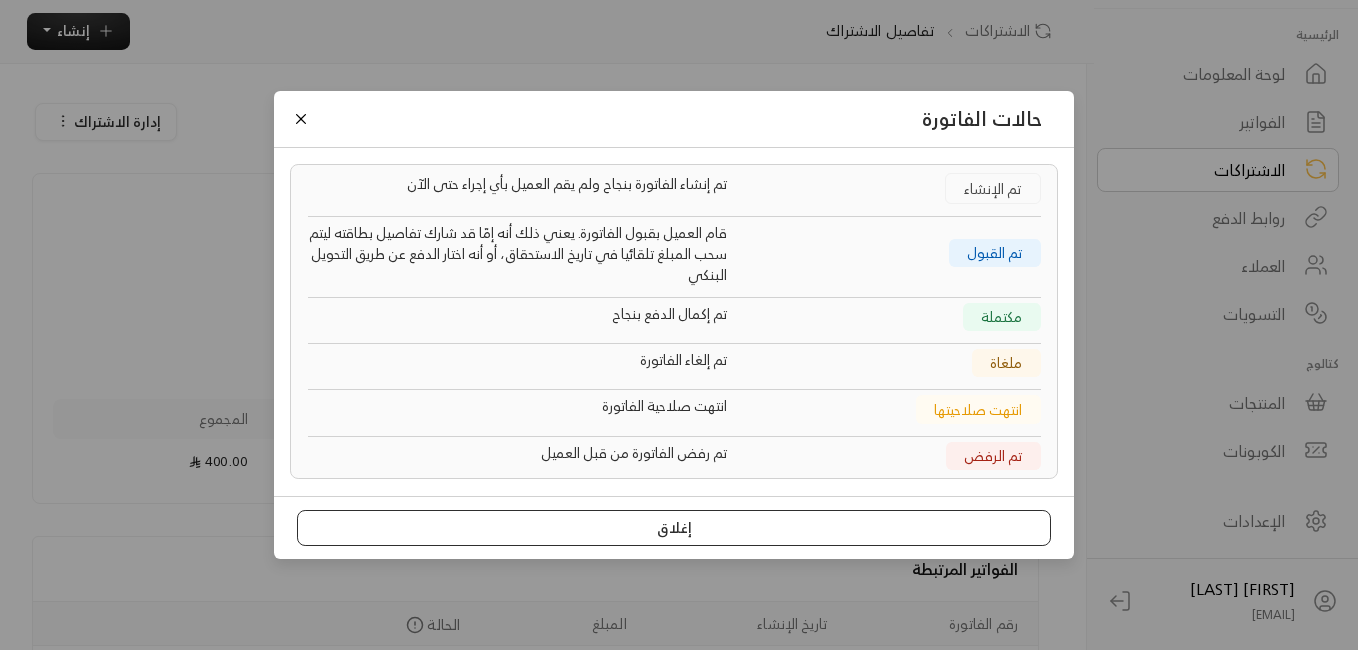 click on "إغلاق" at bounding box center [674, 528] 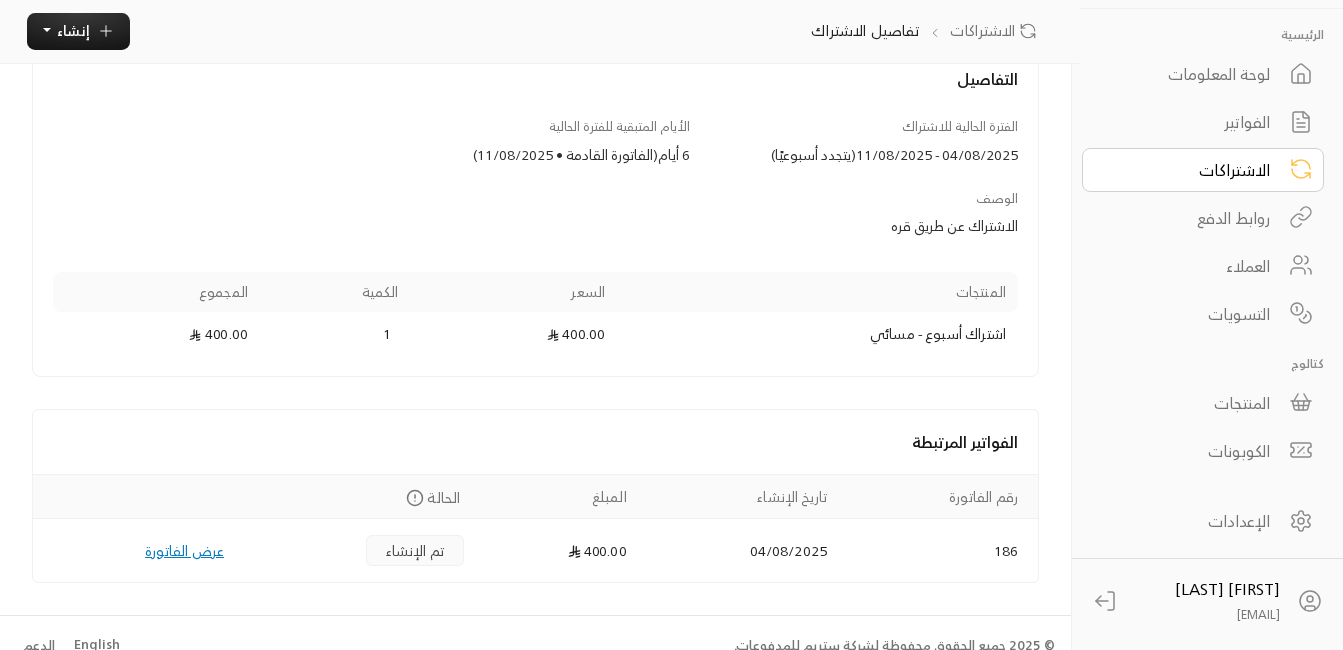 scroll, scrollTop: 152, scrollLeft: 0, axis: vertical 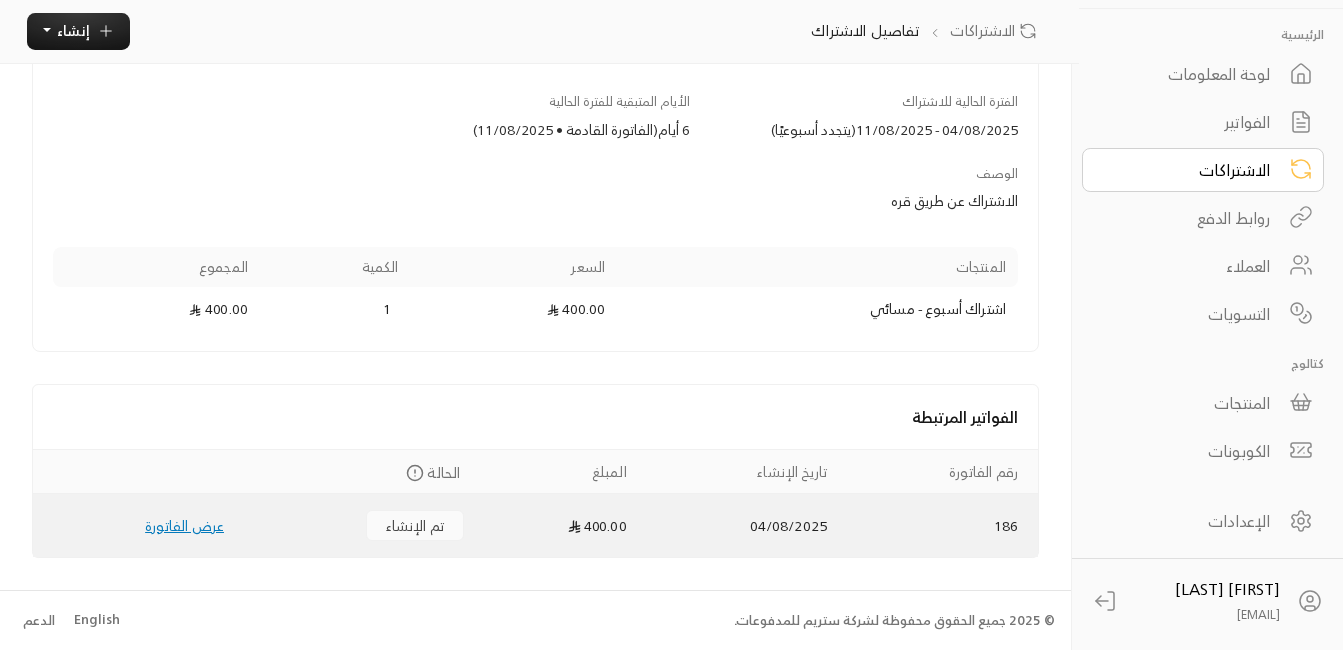 click on "تم الإنشاء" at bounding box center (415, 525) 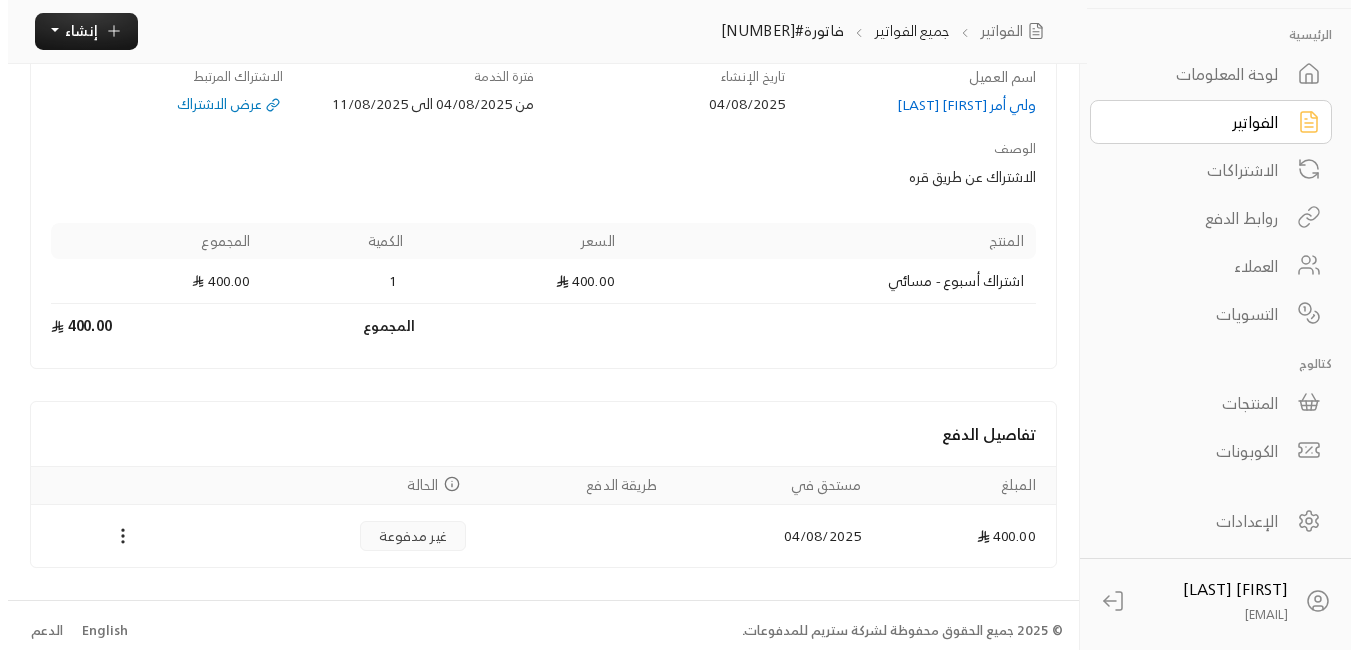 scroll, scrollTop: 182, scrollLeft: 0, axis: vertical 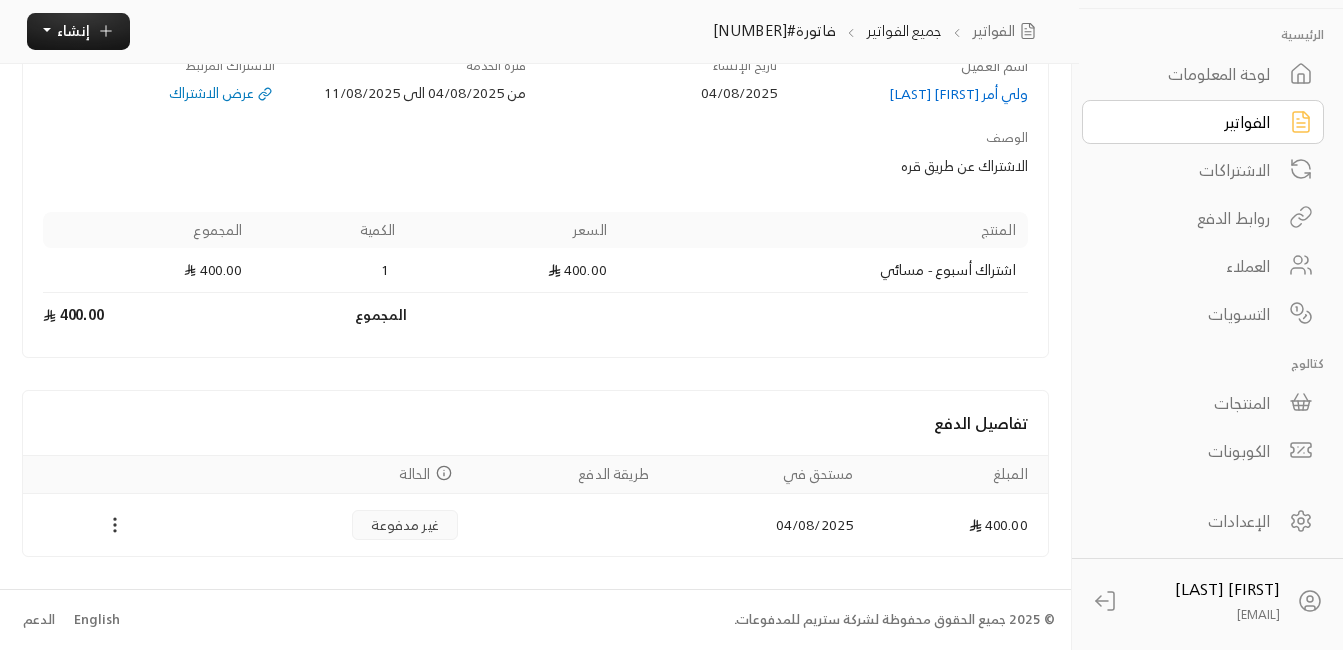 click 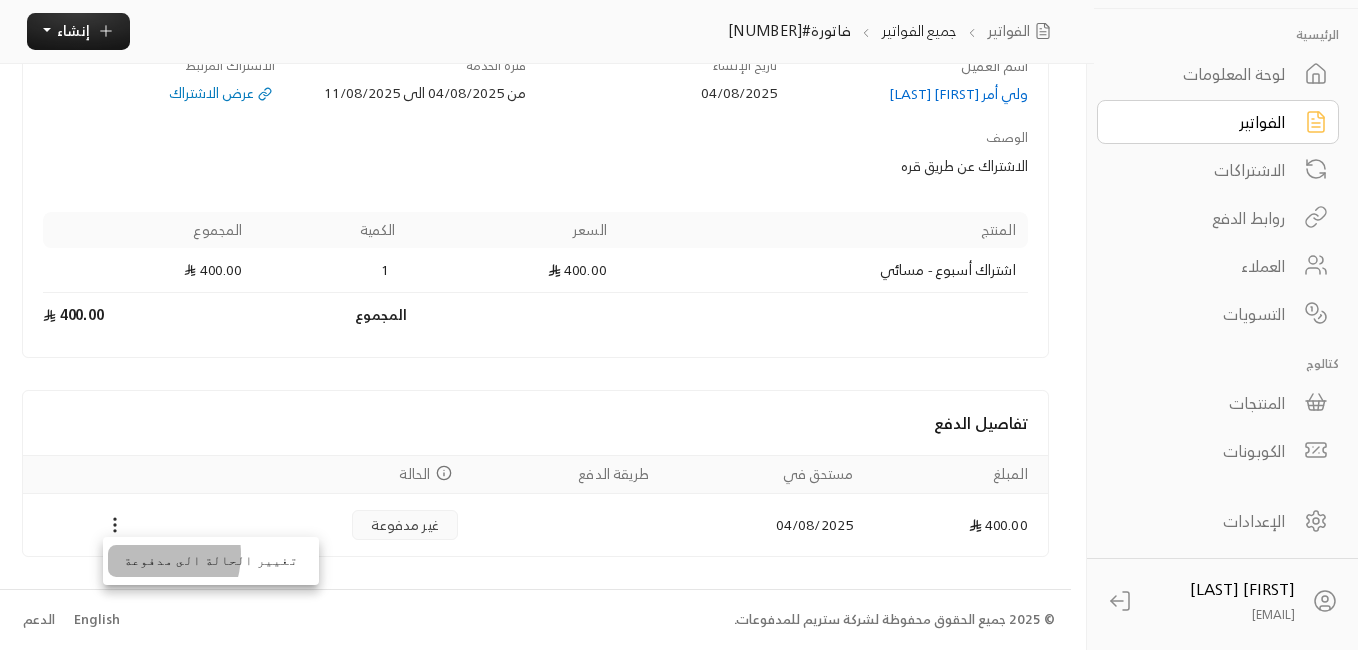 click on "تغيير الحالة الى مدفوعة" at bounding box center (211, 561) 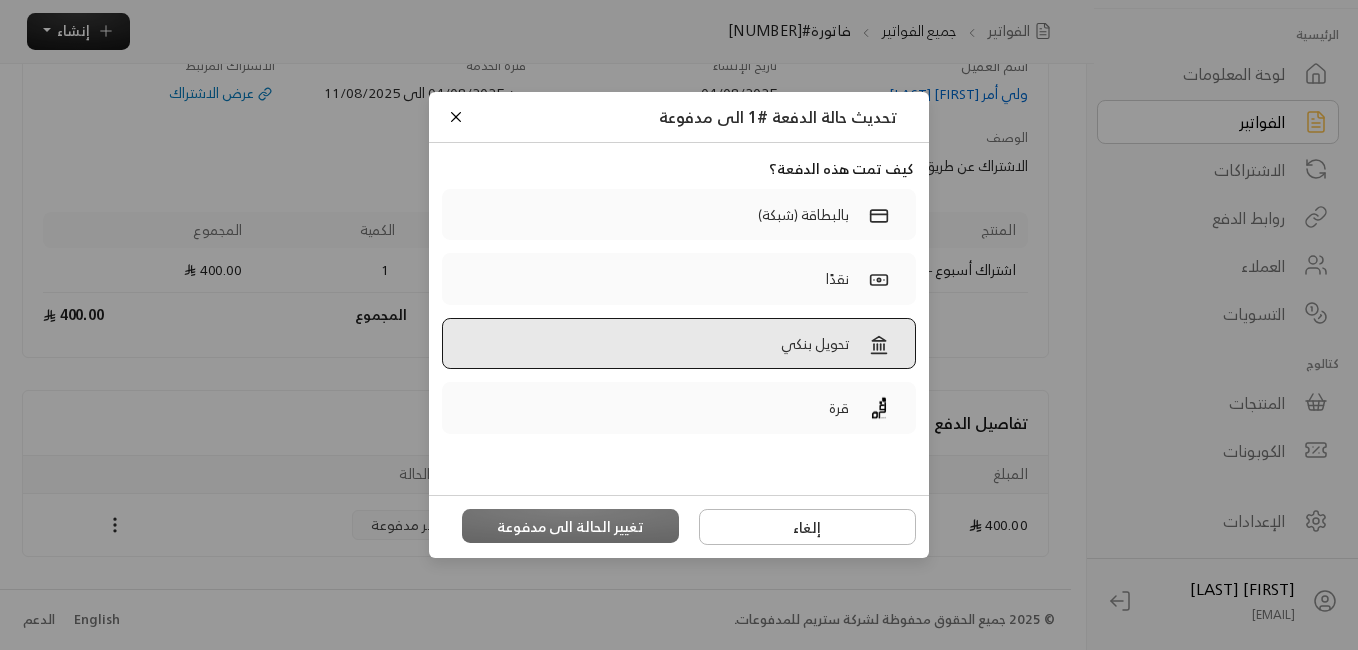 click on "تحويل بنكي" at bounding box center [679, 344] 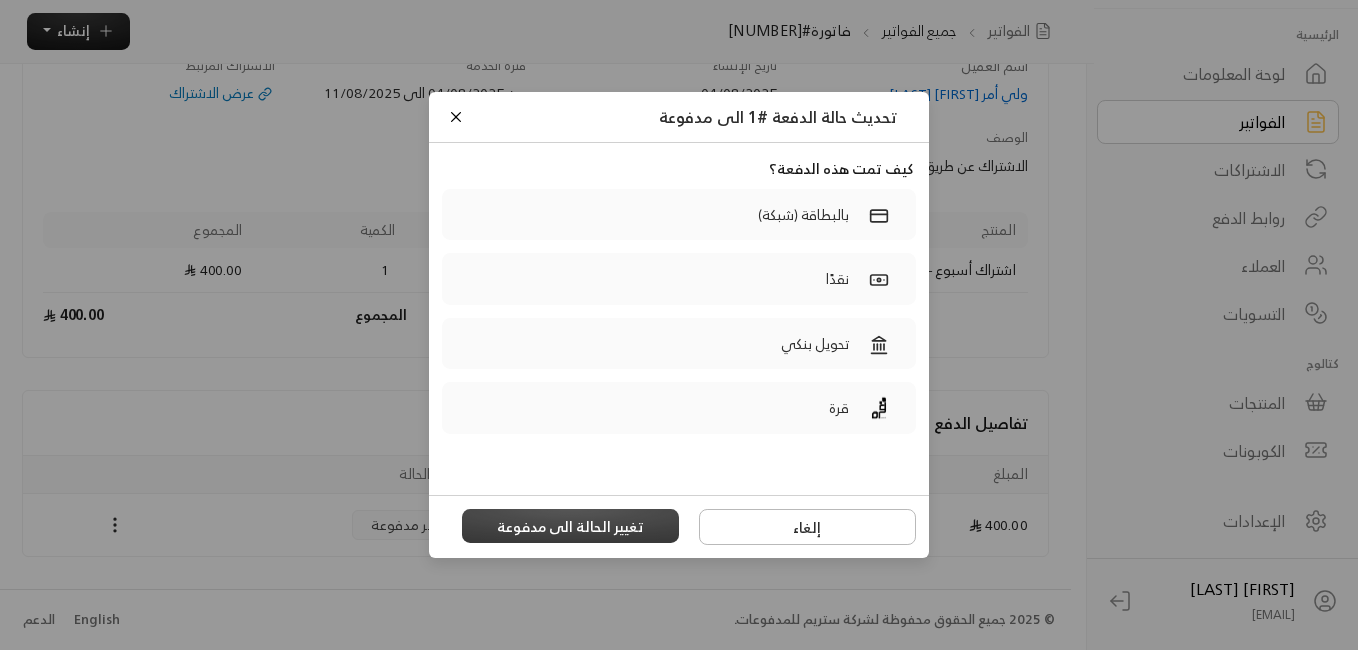click on "تغيير الحالة الى مدفوعة" at bounding box center [571, 526] 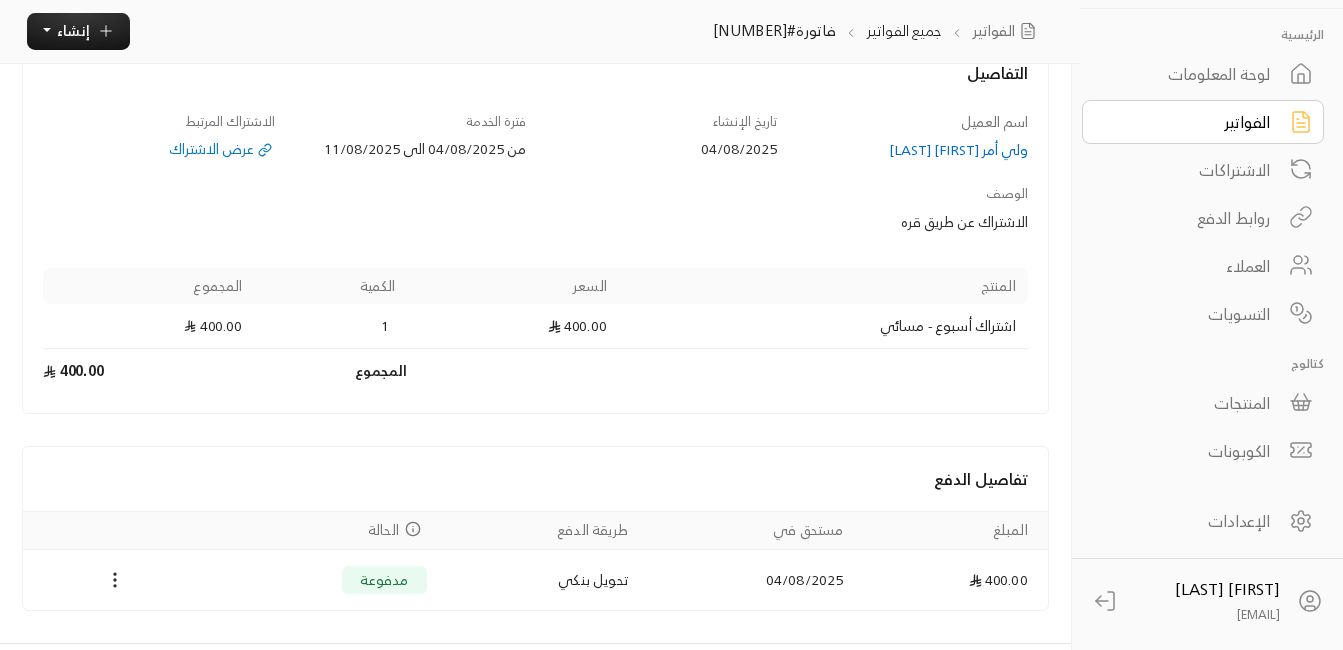 scroll, scrollTop: 174, scrollLeft: 0, axis: vertical 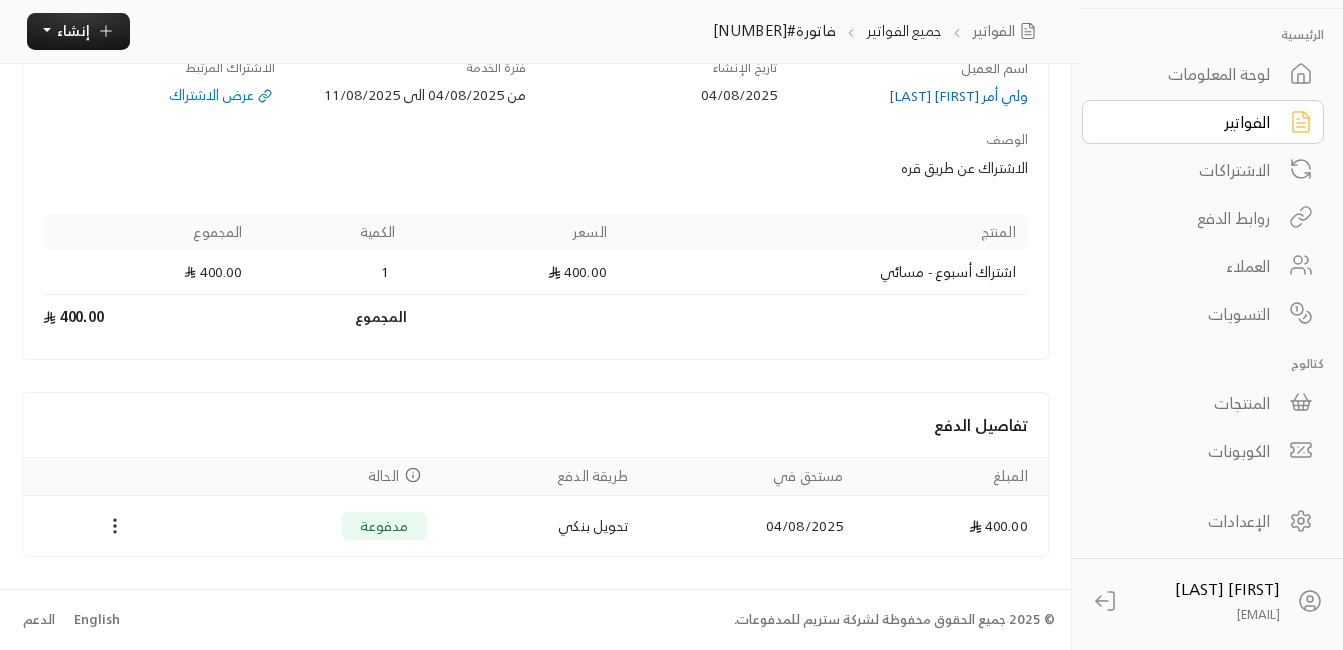 click on "لوحة المعلومات" at bounding box center (1189, 74) 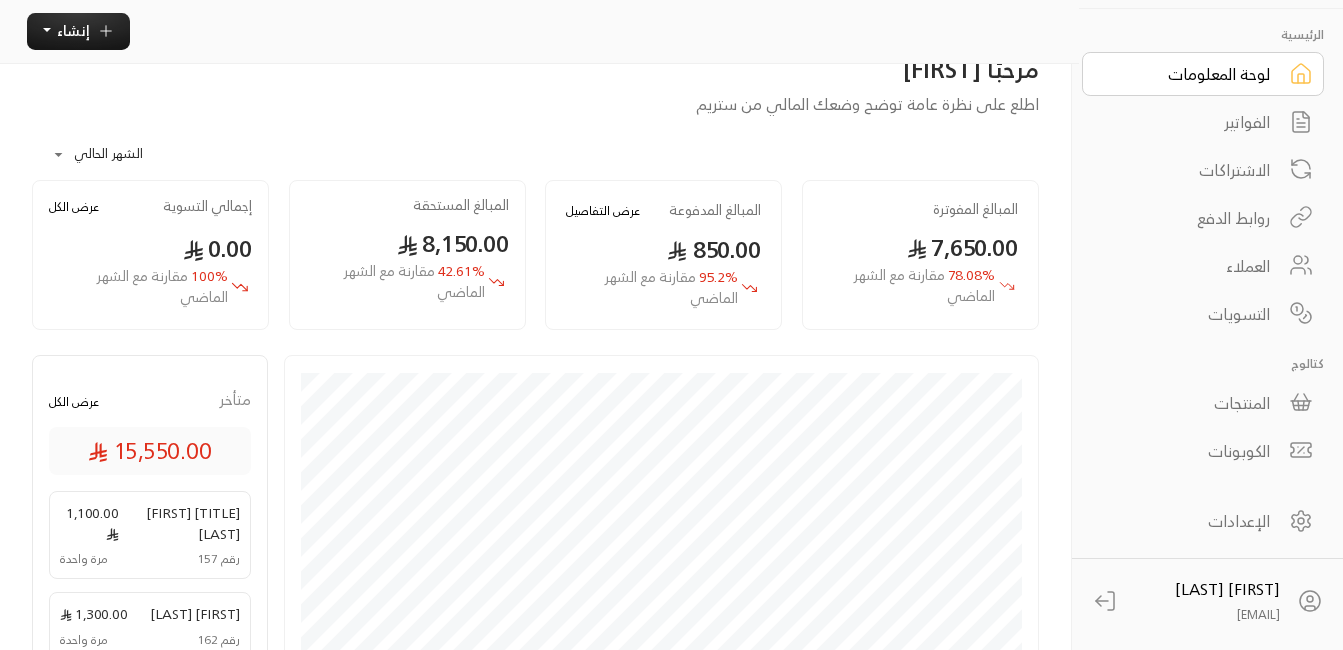 scroll, scrollTop: 0, scrollLeft: 0, axis: both 